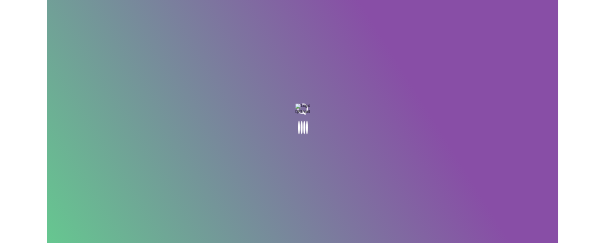 scroll, scrollTop: 0, scrollLeft: 0, axis: both 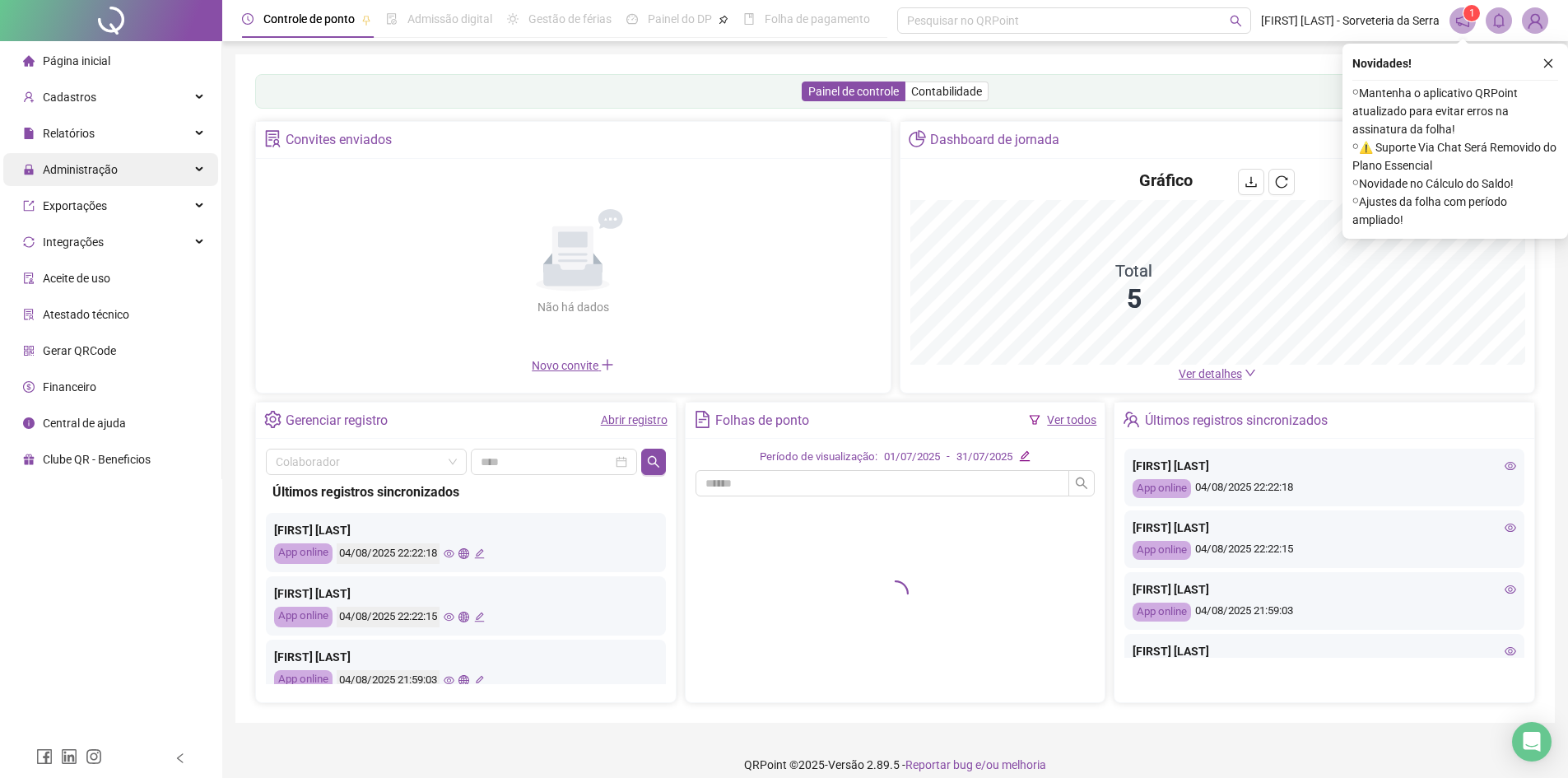 click on "Administração" at bounding box center (110, 170) 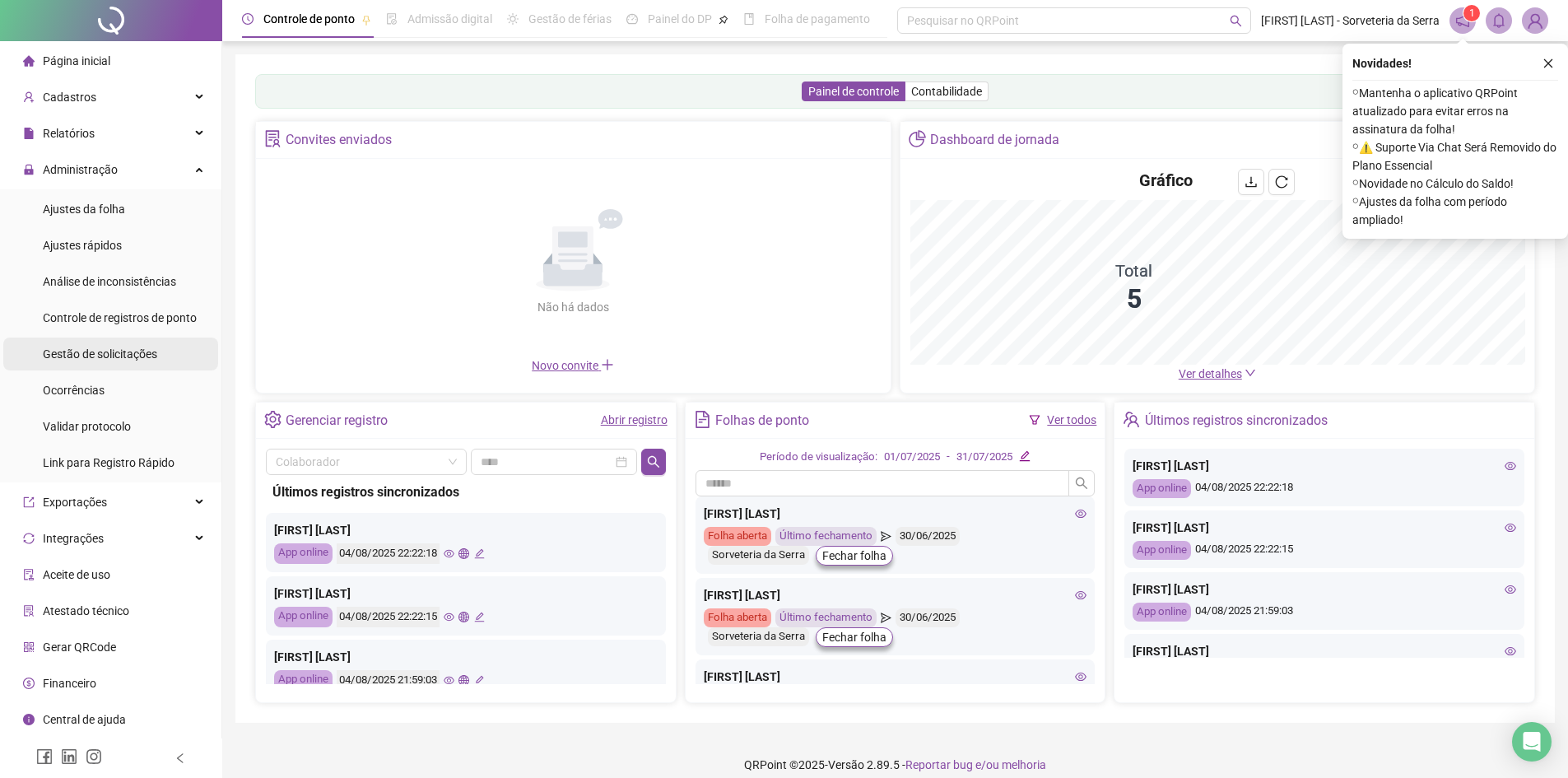 click on "Gestão de solicitações" at bounding box center [100, 354] 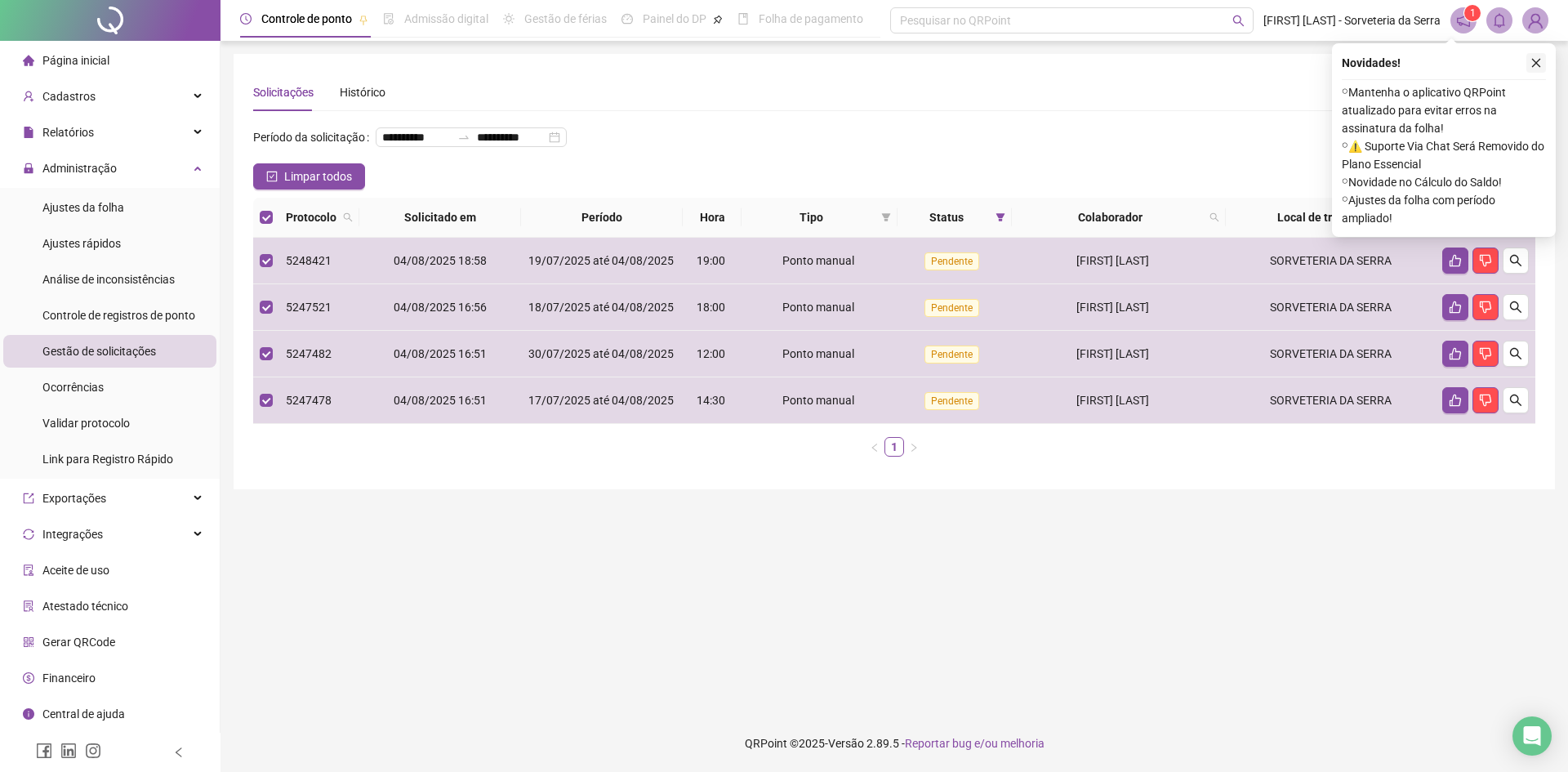 click at bounding box center (1536, 63) 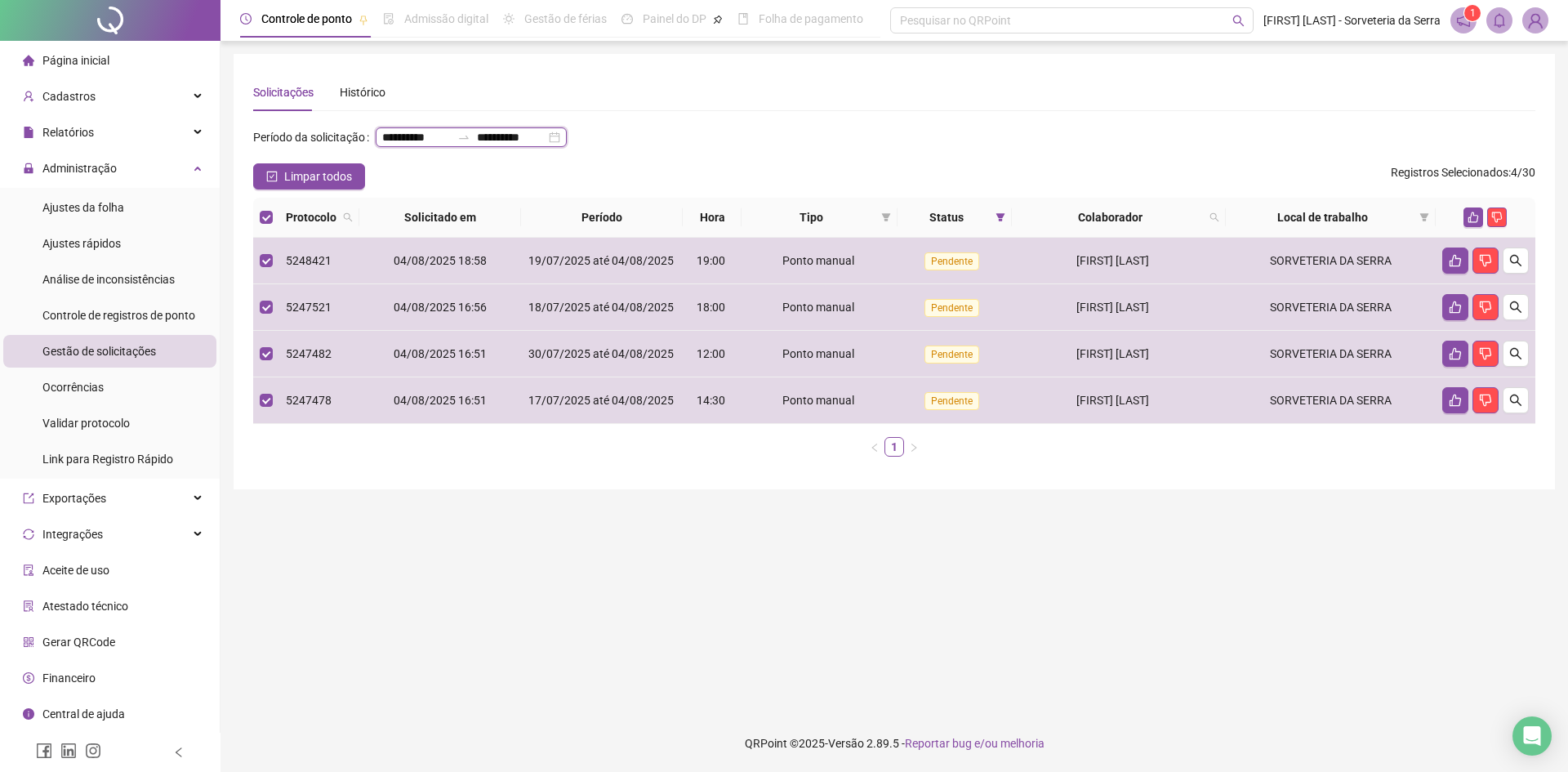 click on "**********" at bounding box center (416, 137) 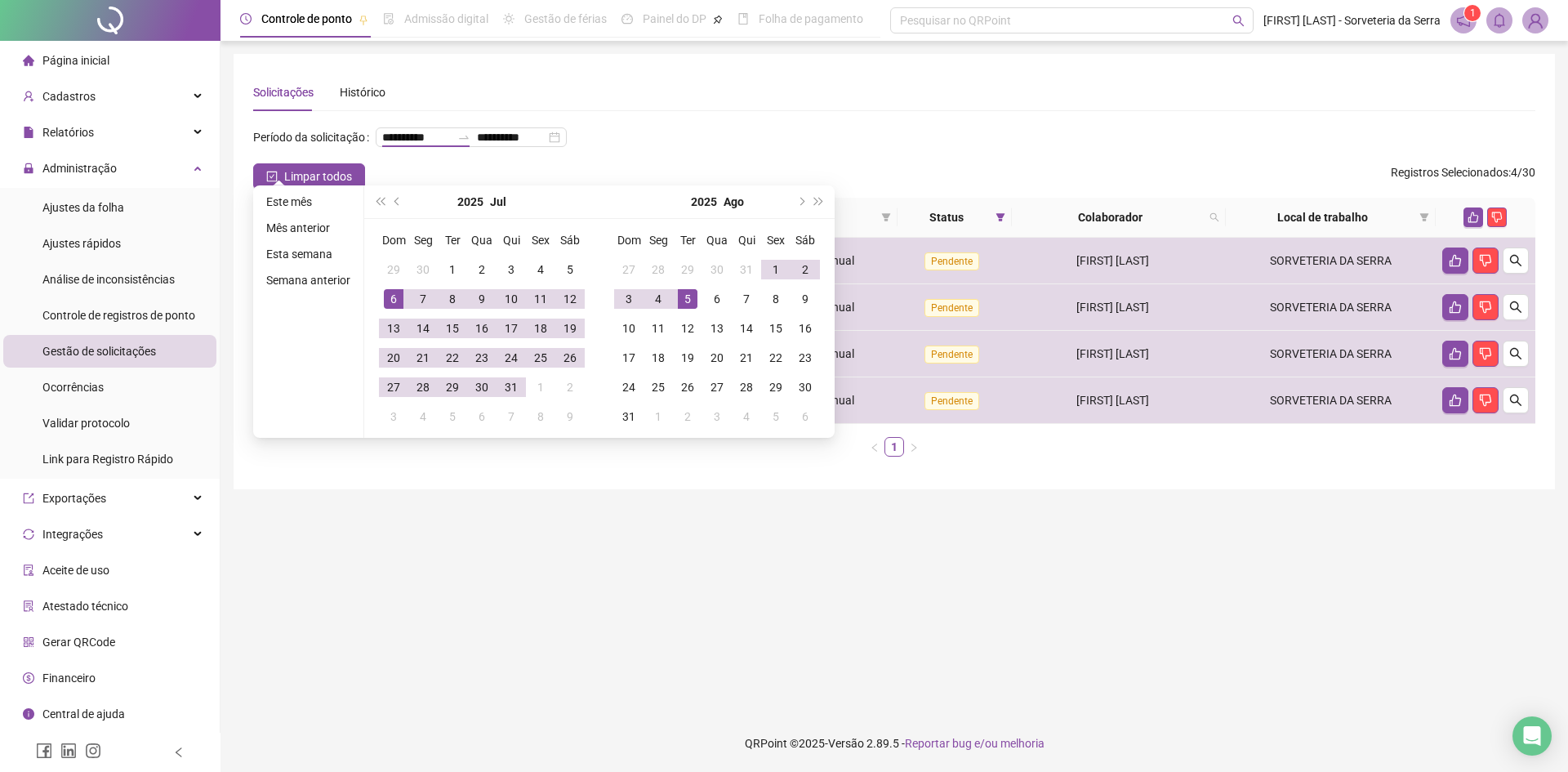 click on "**********" at bounding box center [894, 144] 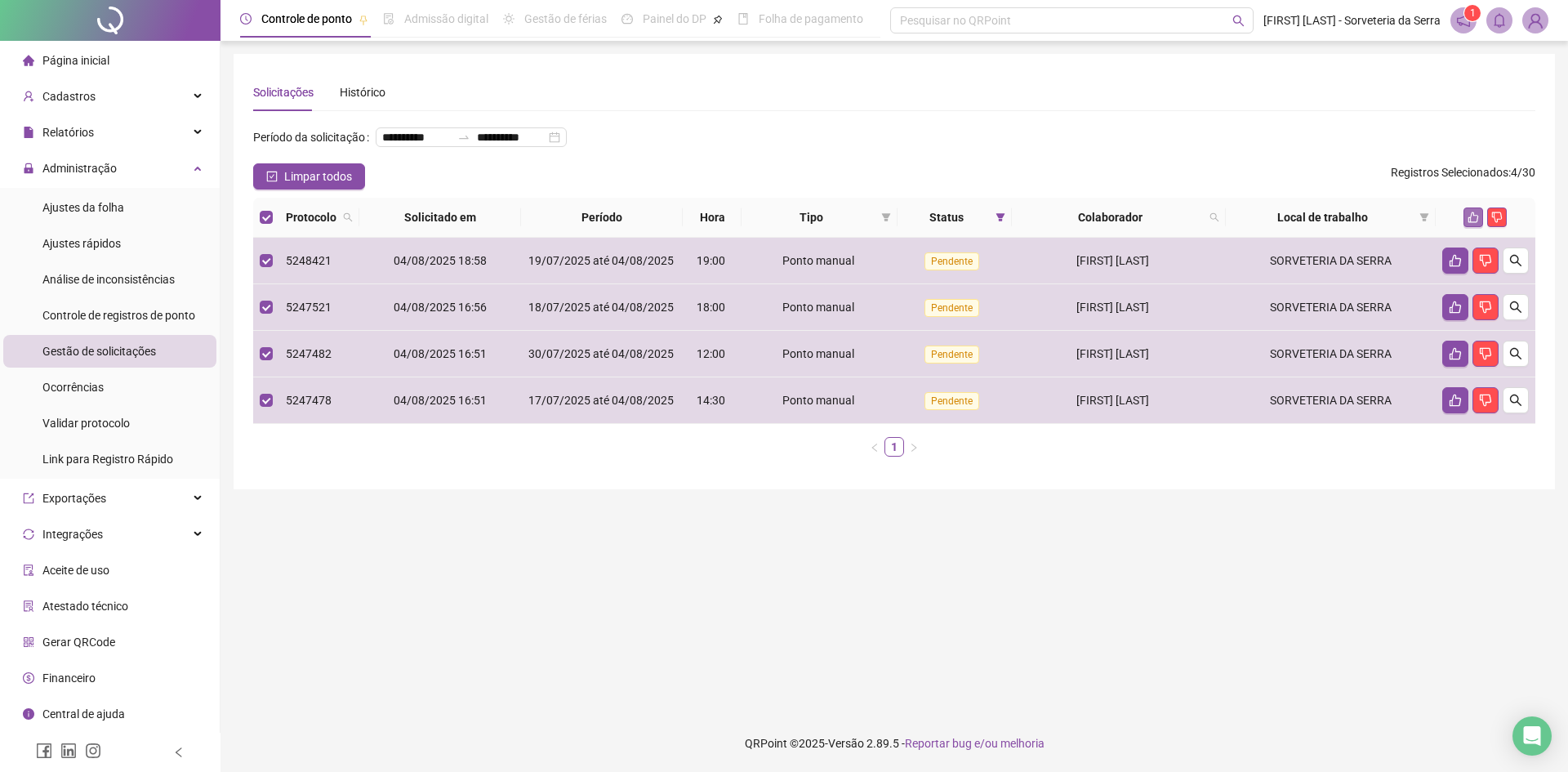 click 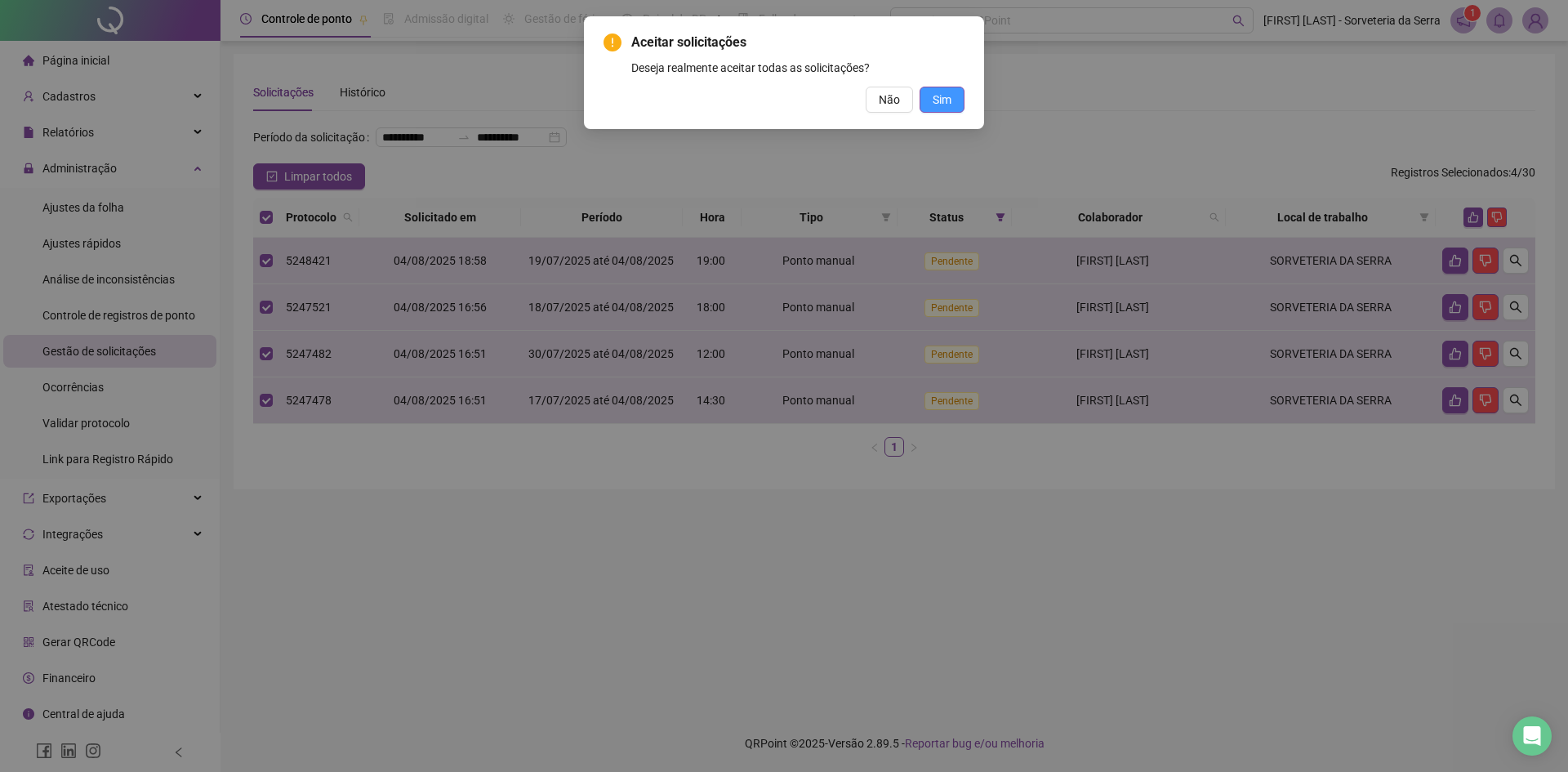 click on "Sim" at bounding box center (942, 100) 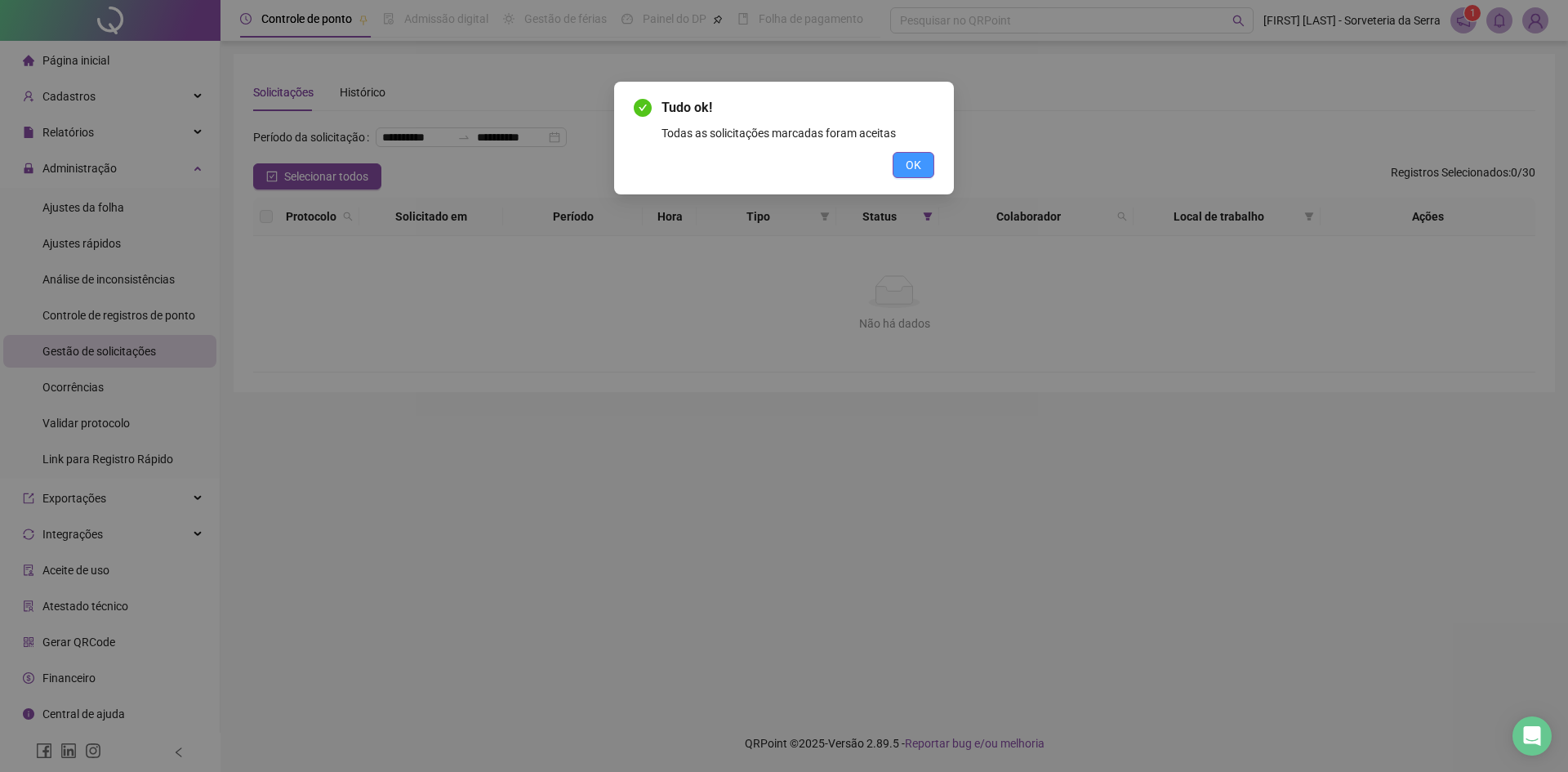 click on "OK" at bounding box center (913, 165) 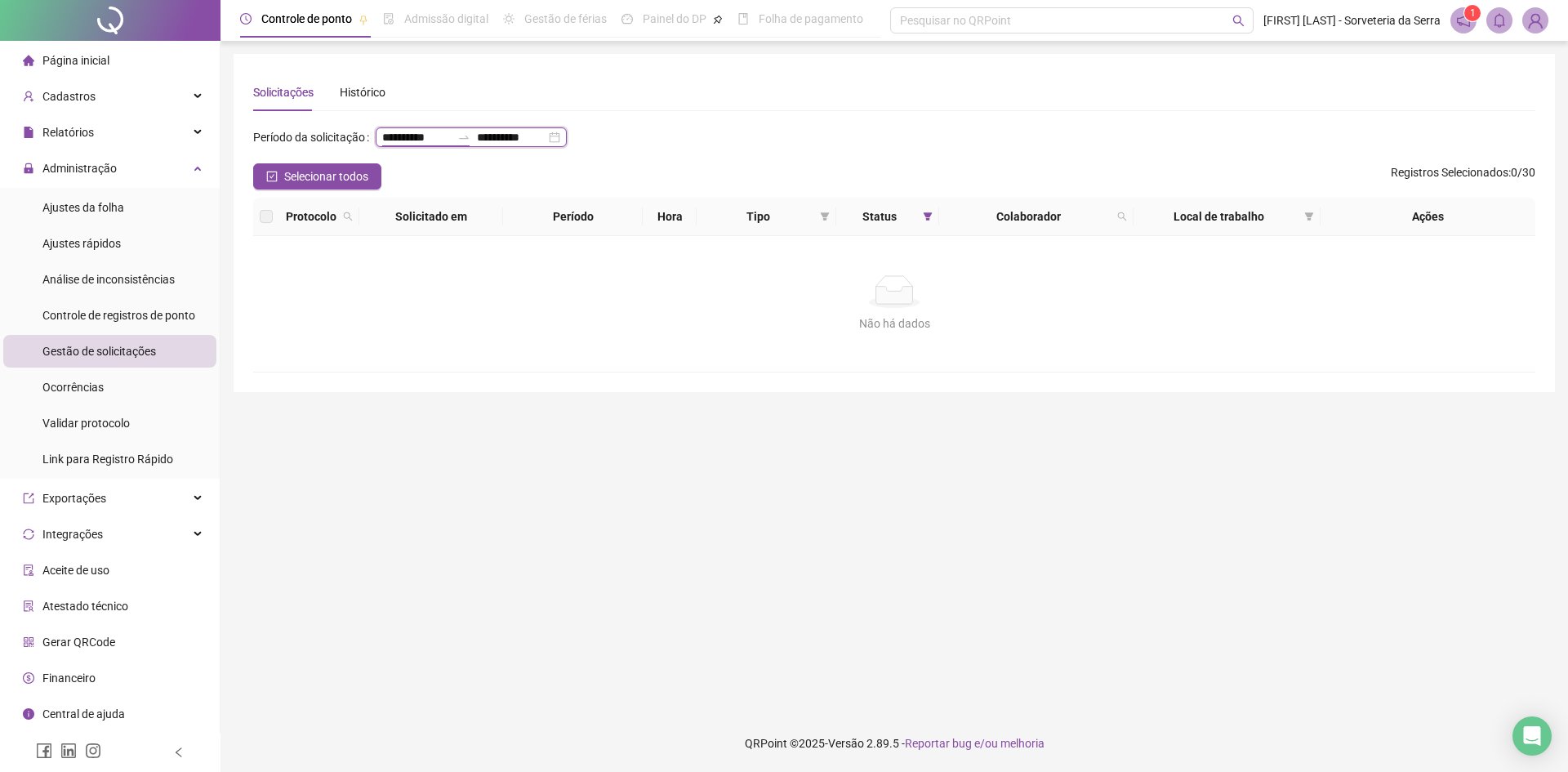 drag, startPoint x: 268, startPoint y: 161, endPoint x: 256, endPoint y: 163, distance: 12.165525 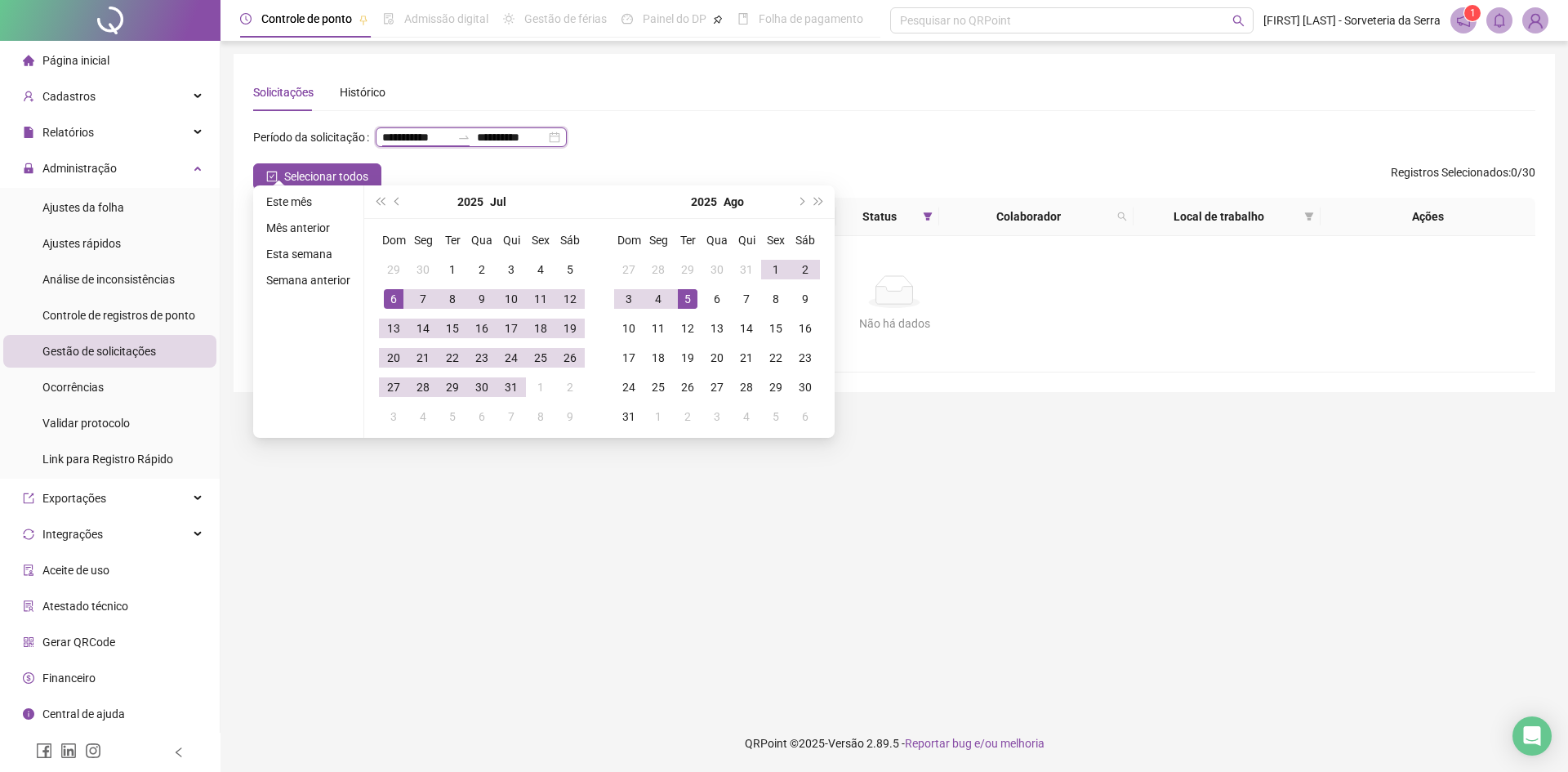 click on "**********" at bounding box center (416, 137) 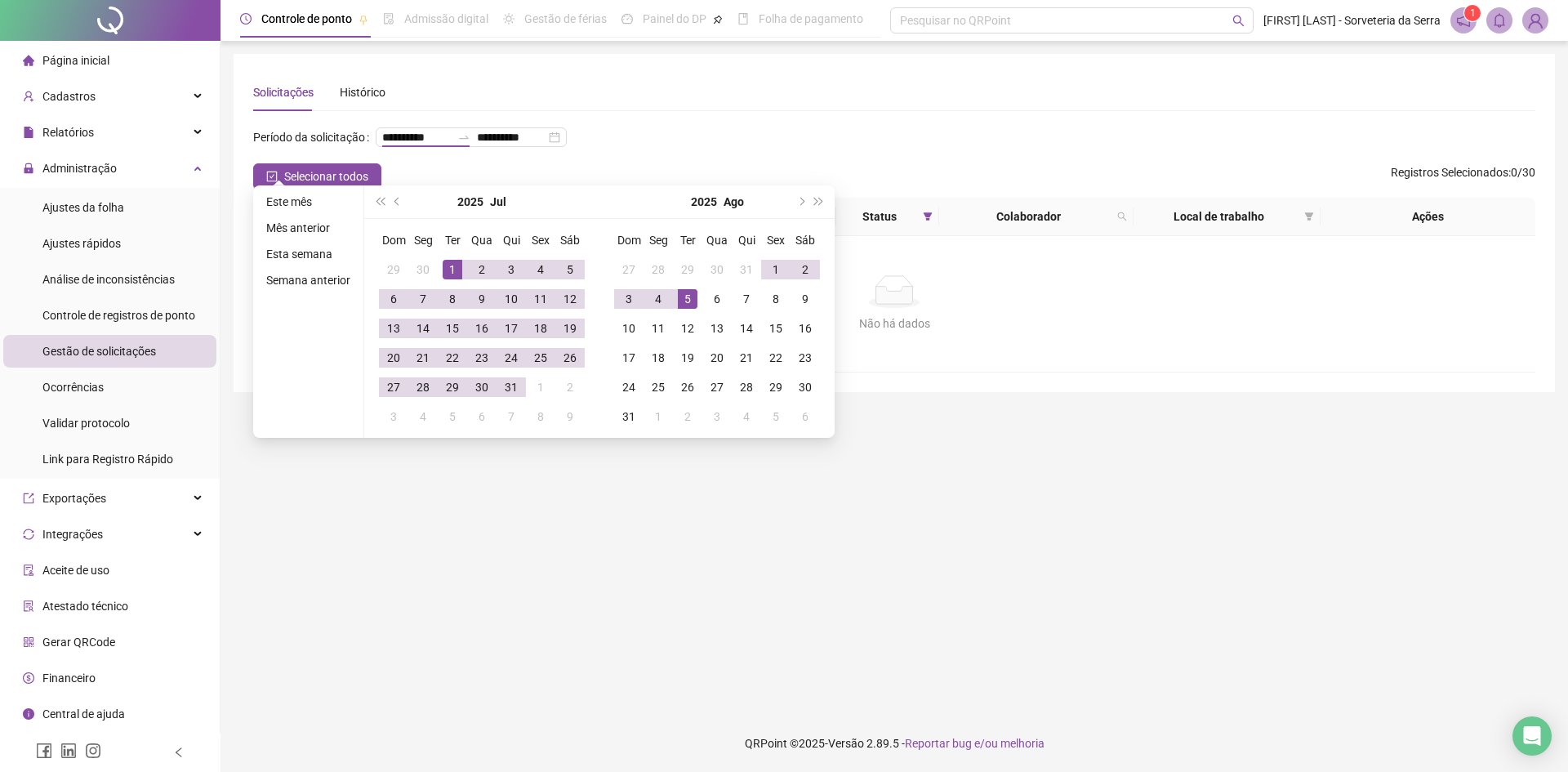 click on "**********" at bounding box center [894, 144] 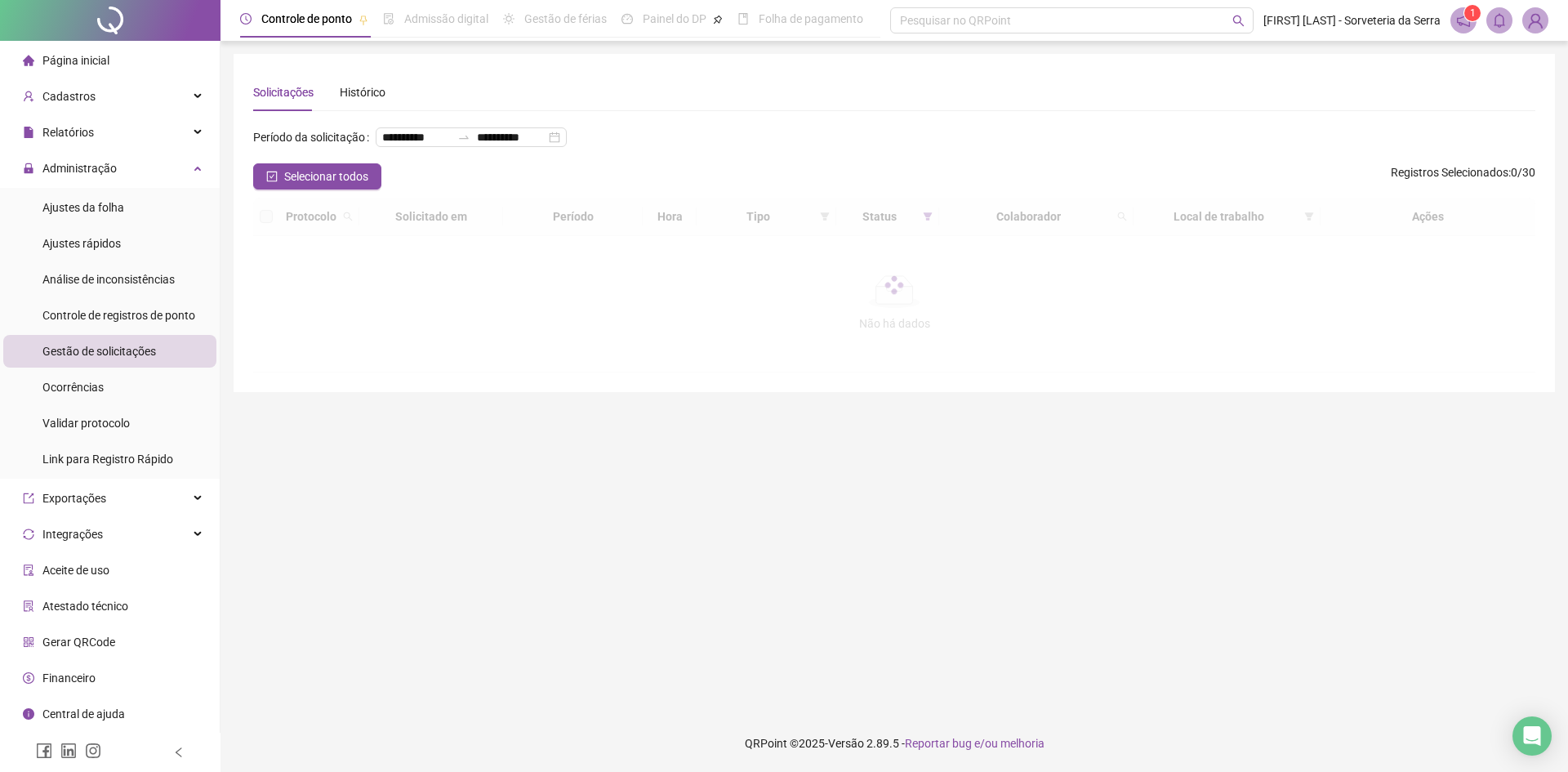 type on "**********" 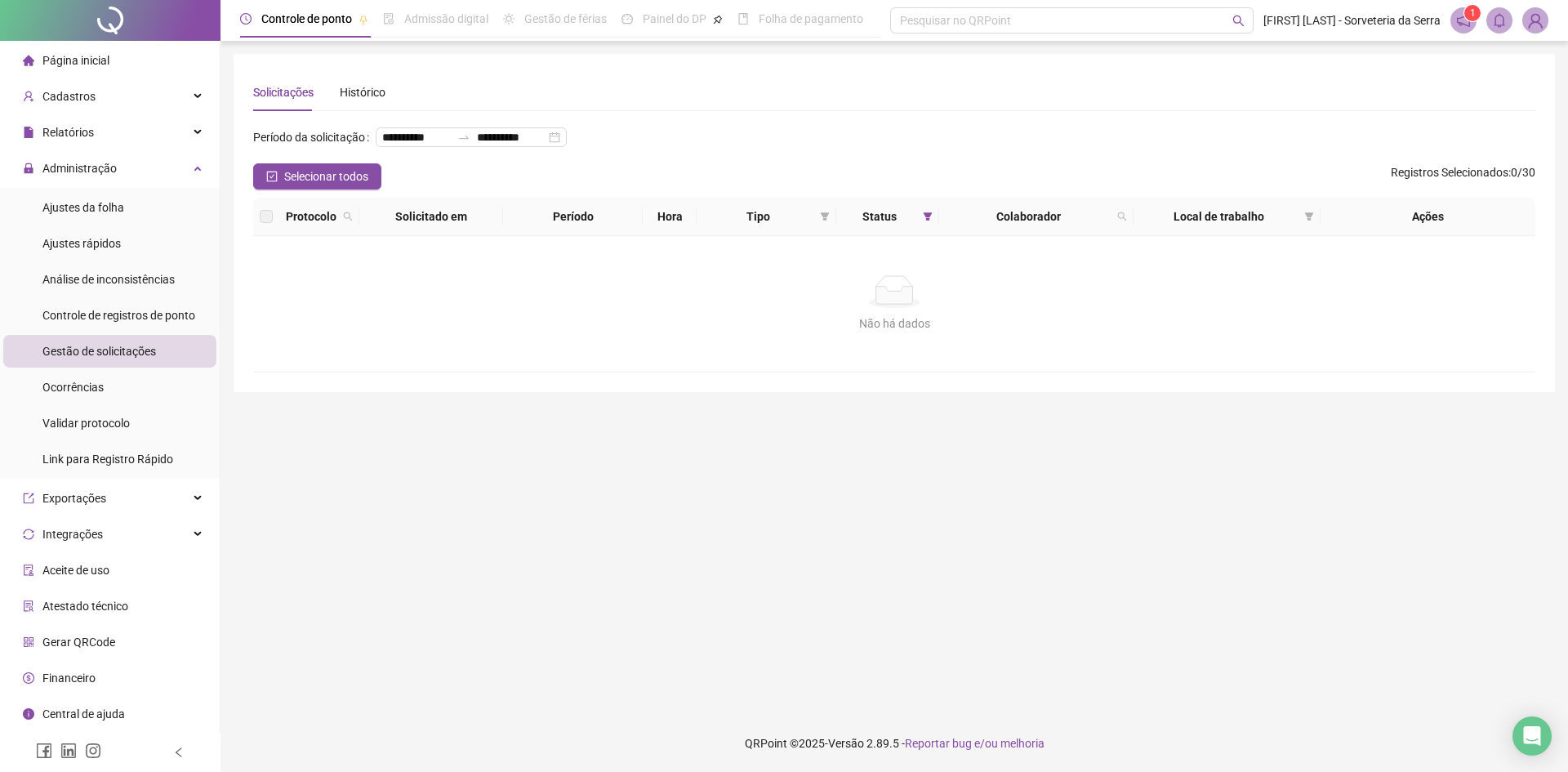 click on "**********" at bounding box center [413, 144] 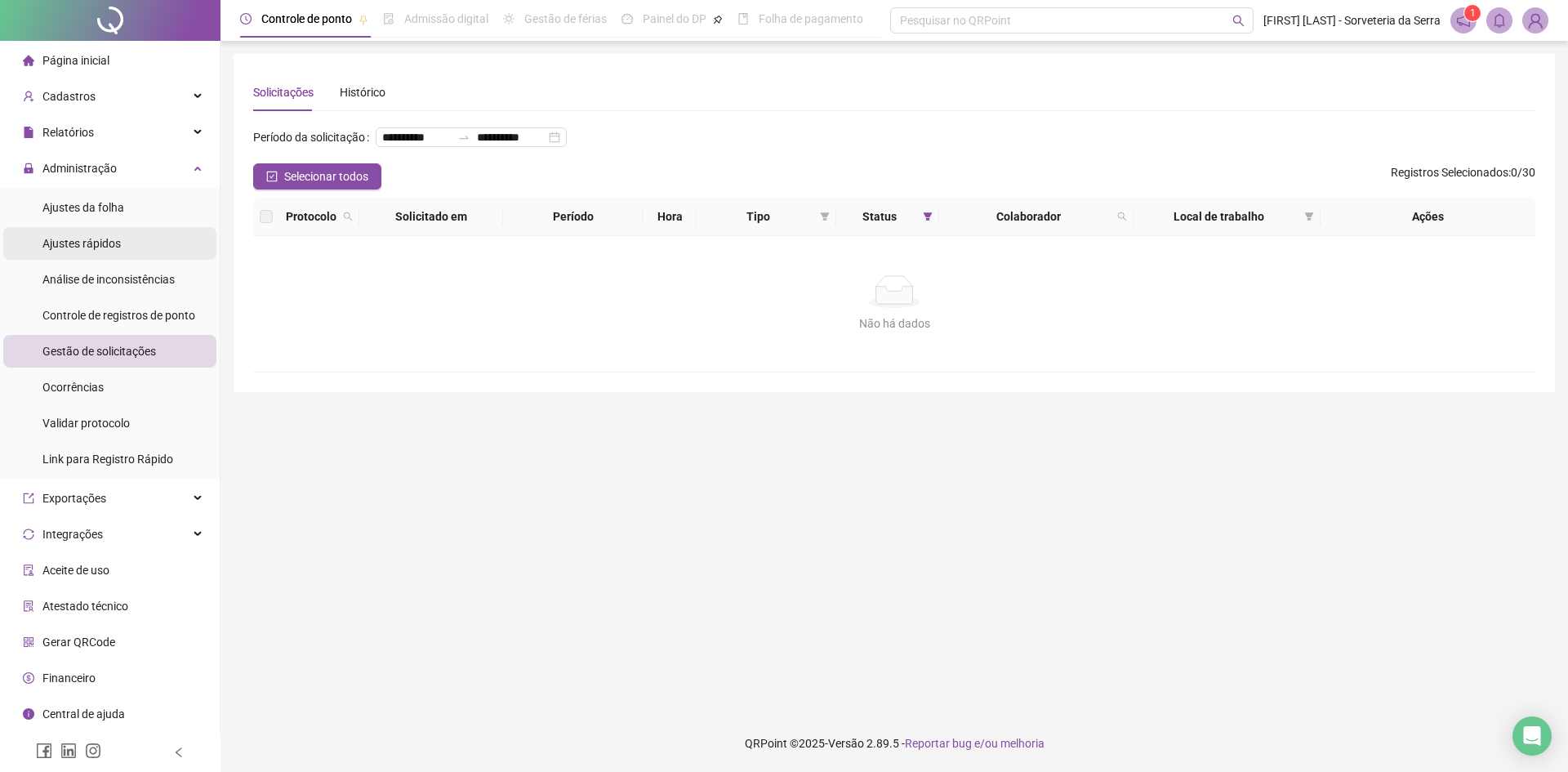 click on "Ajustes rápidos" at bounding box center [82, 243] 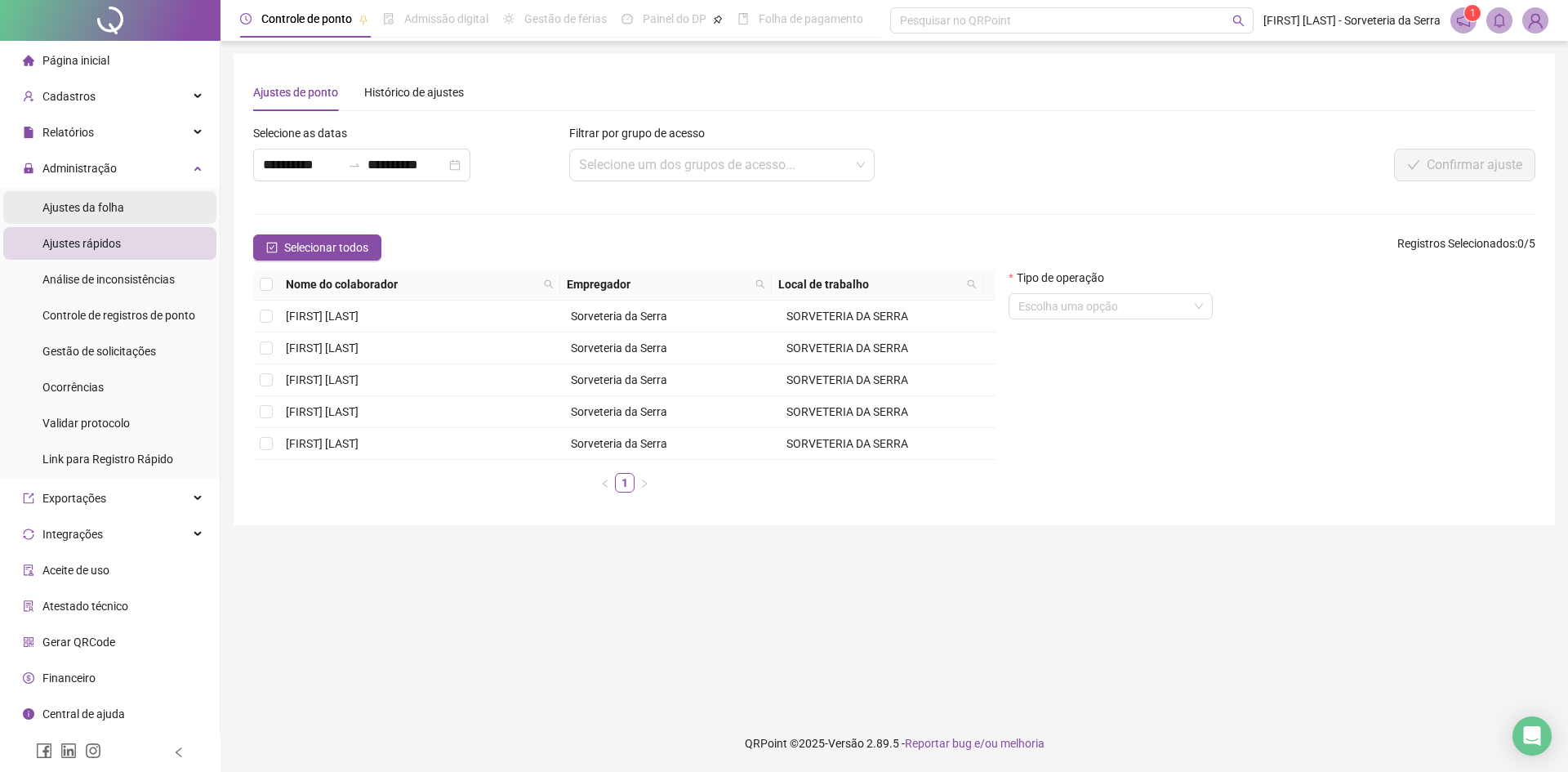 click on "Ajustes da folha" at bounding box center [83, 208] 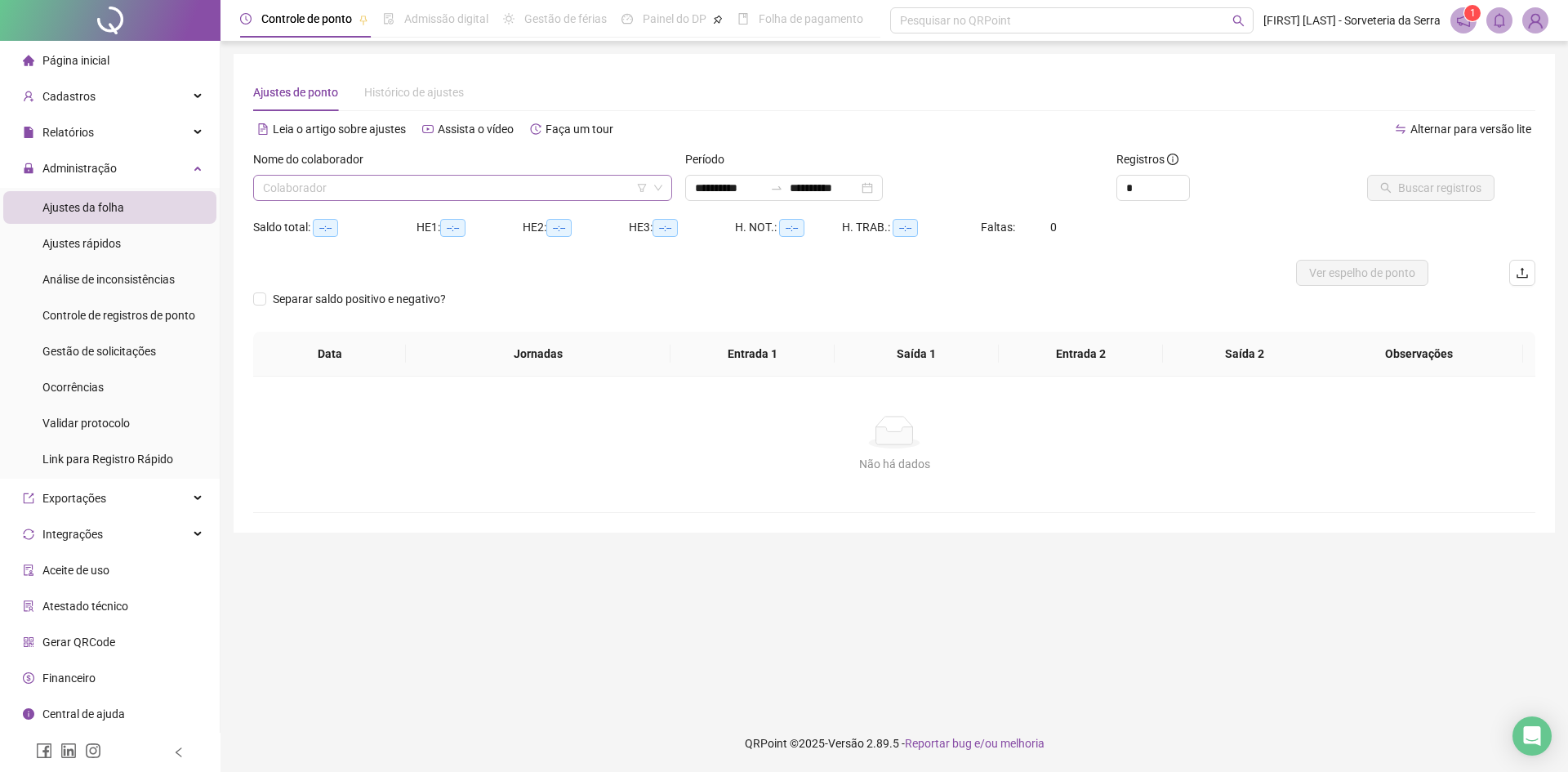 click at bounding box center [455, 188] 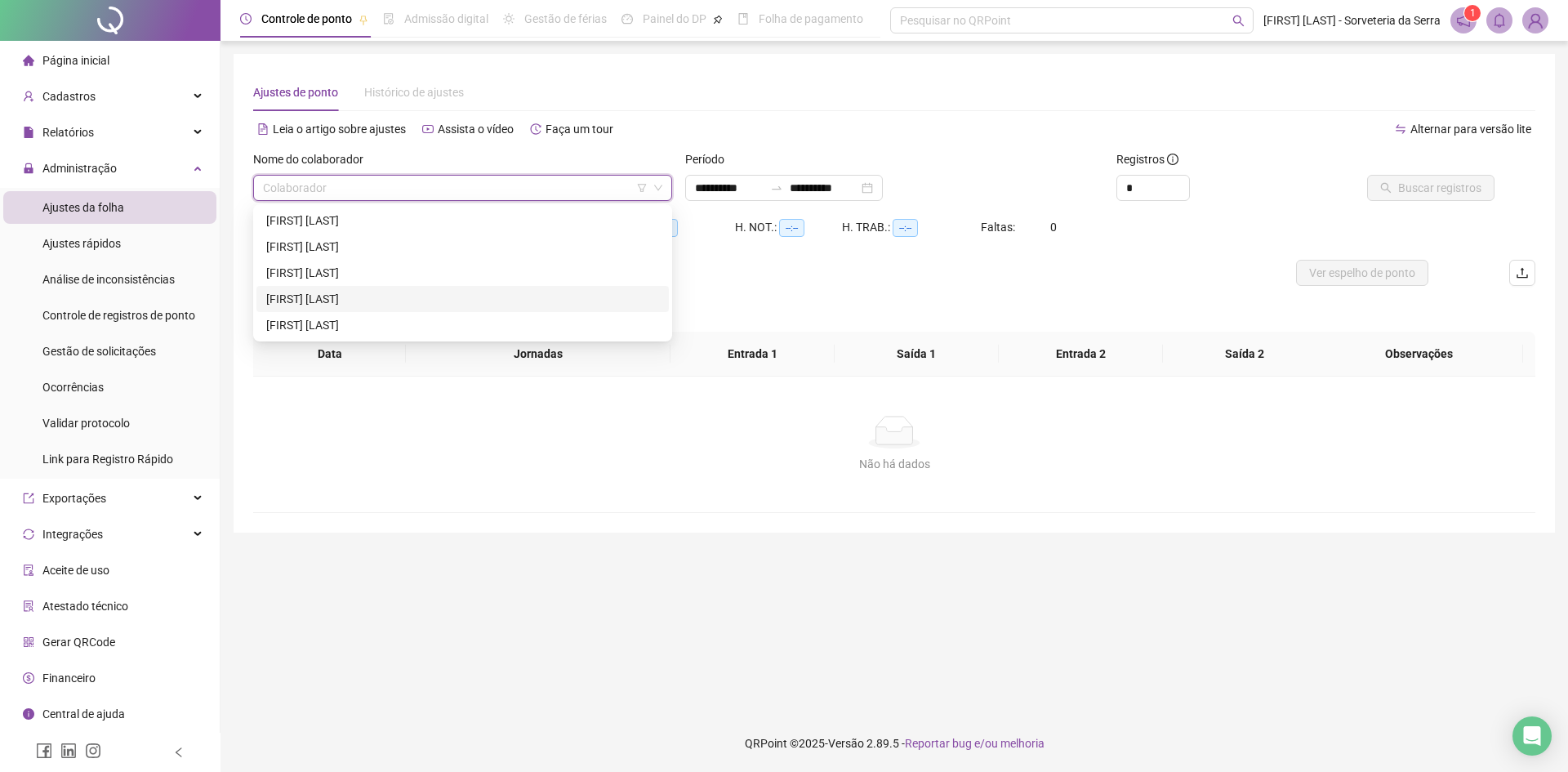click on "[FIRST] [LAST]" at bounding box center [462, 299] 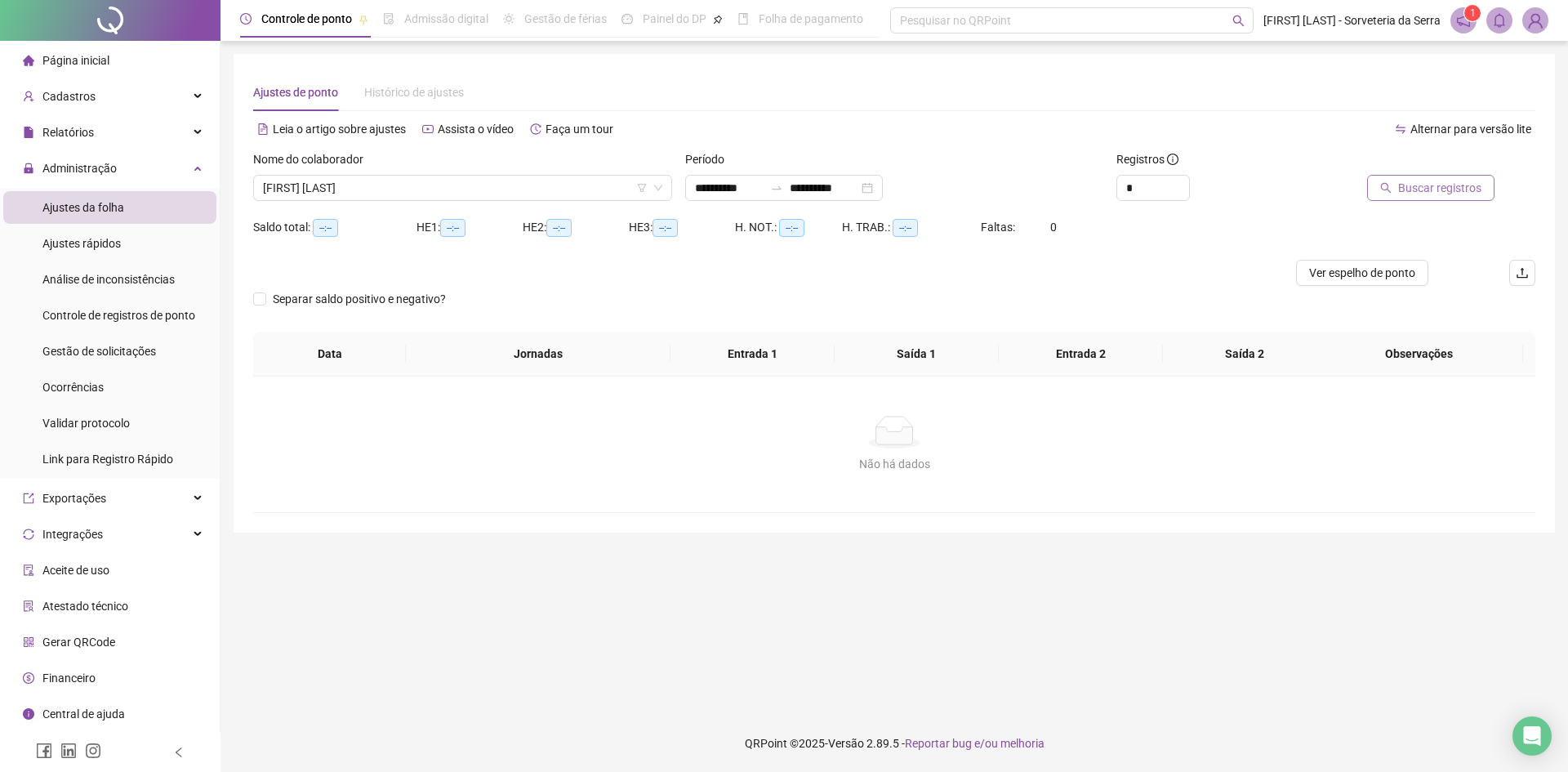 click on "Buscar registros" at bounding box center [1440, 188] 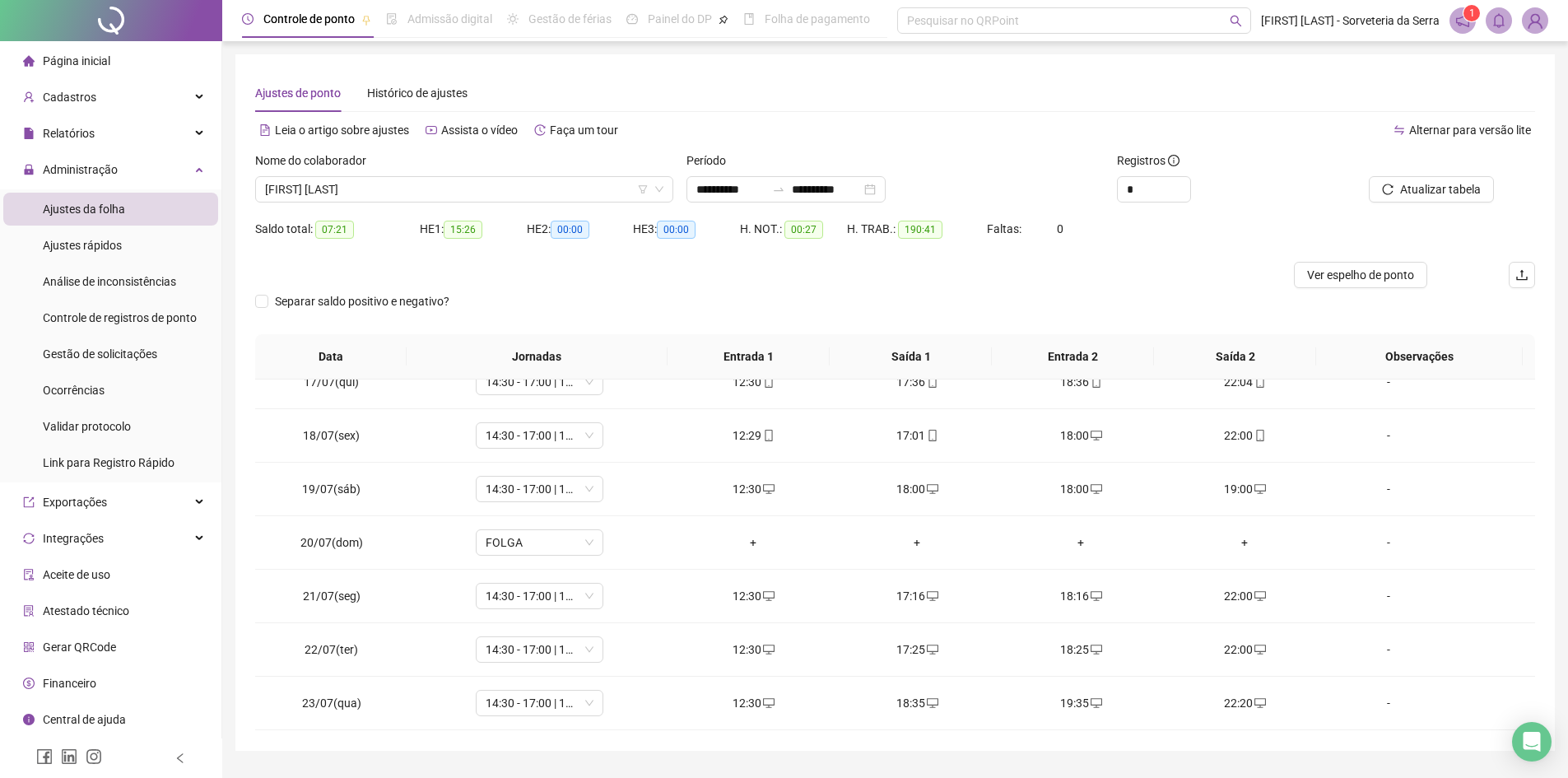 scroll, scrollTop: 906, scrollLeft: 0, axis: vertical 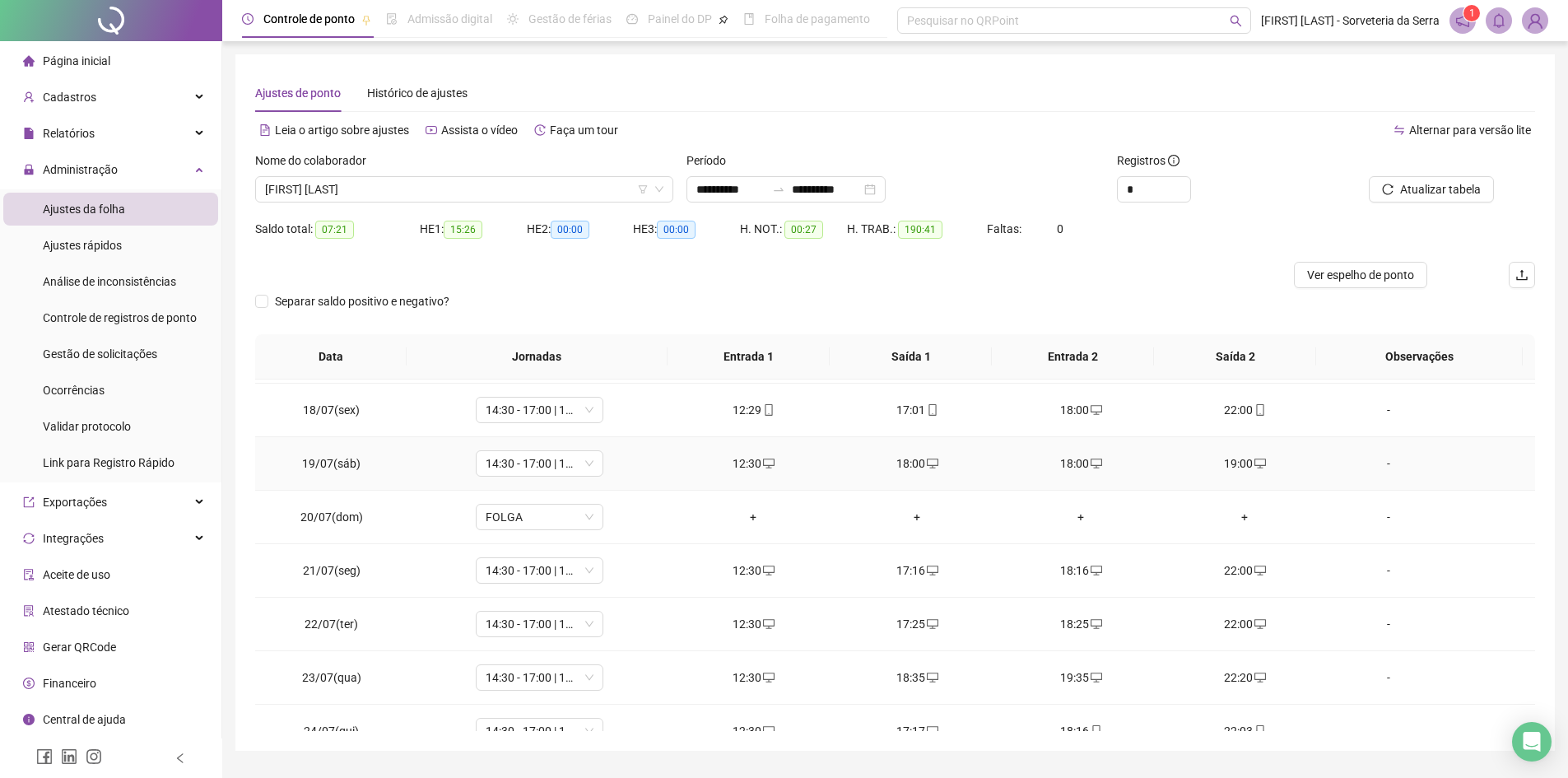 click on "18:00" at bounding box center (1081, 464) 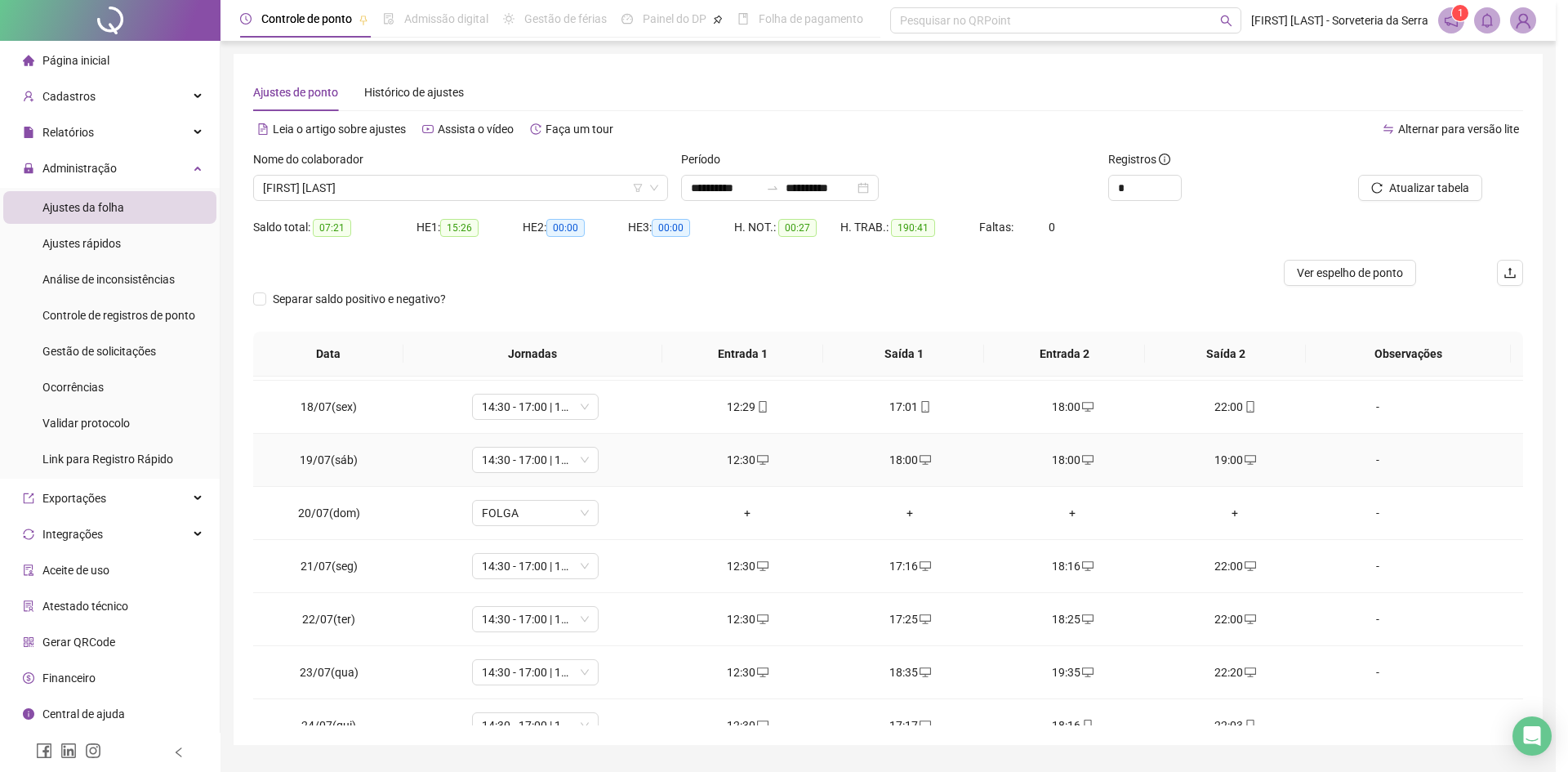 type on "**********" 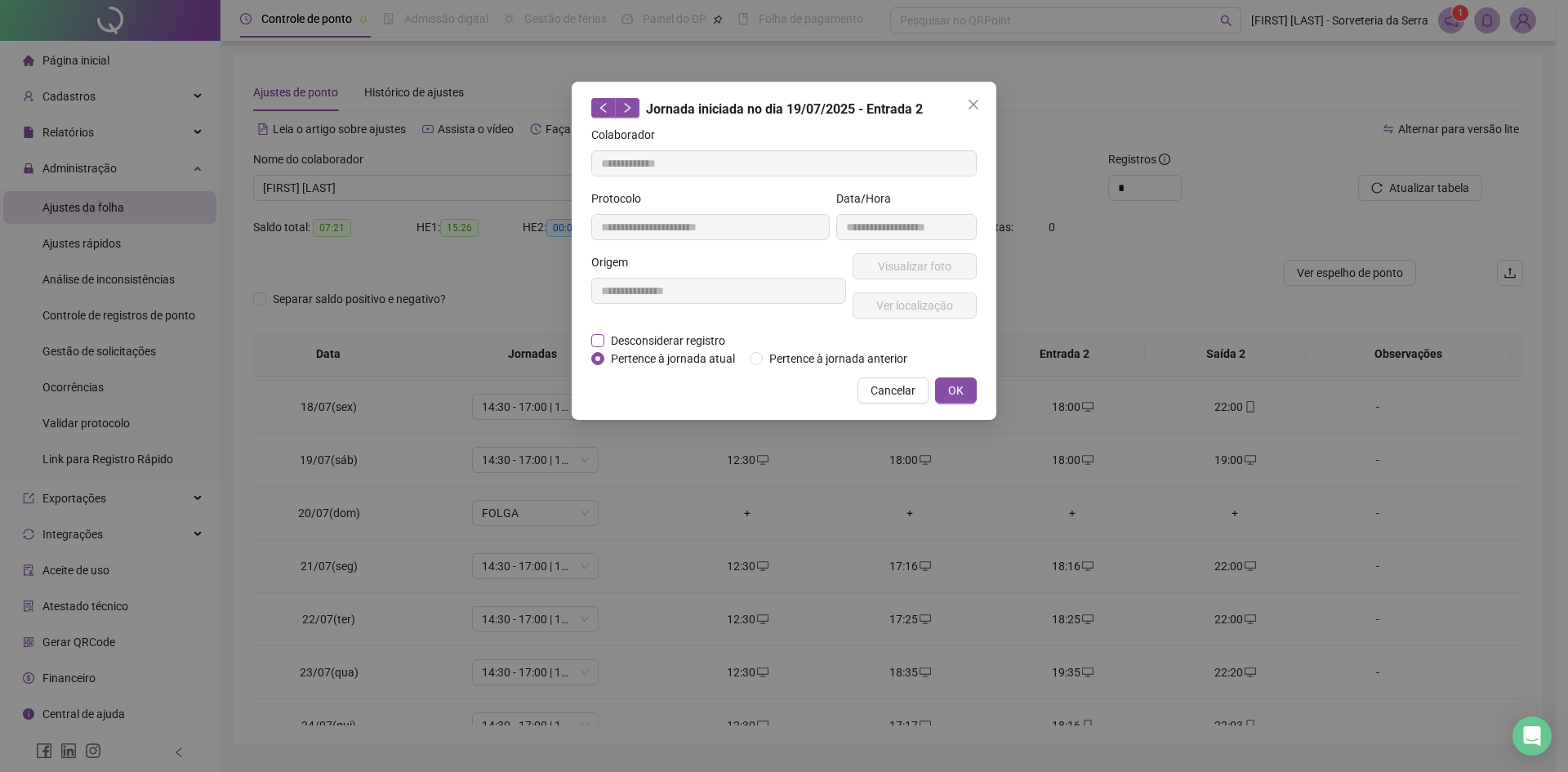 click on "Desconsiderar registro" at bounding box center (668, 341) 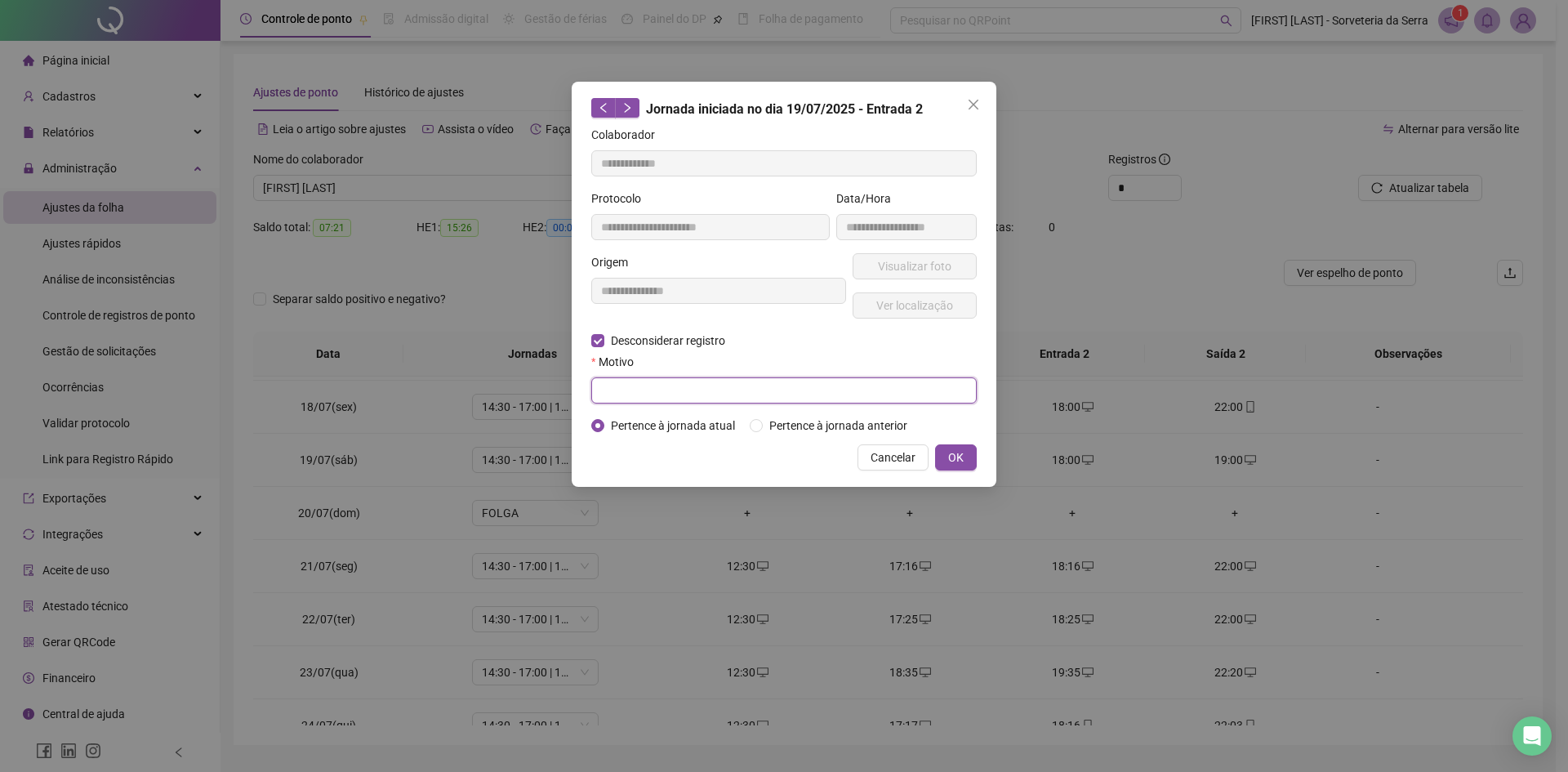 click at bounding box center (784, 390) 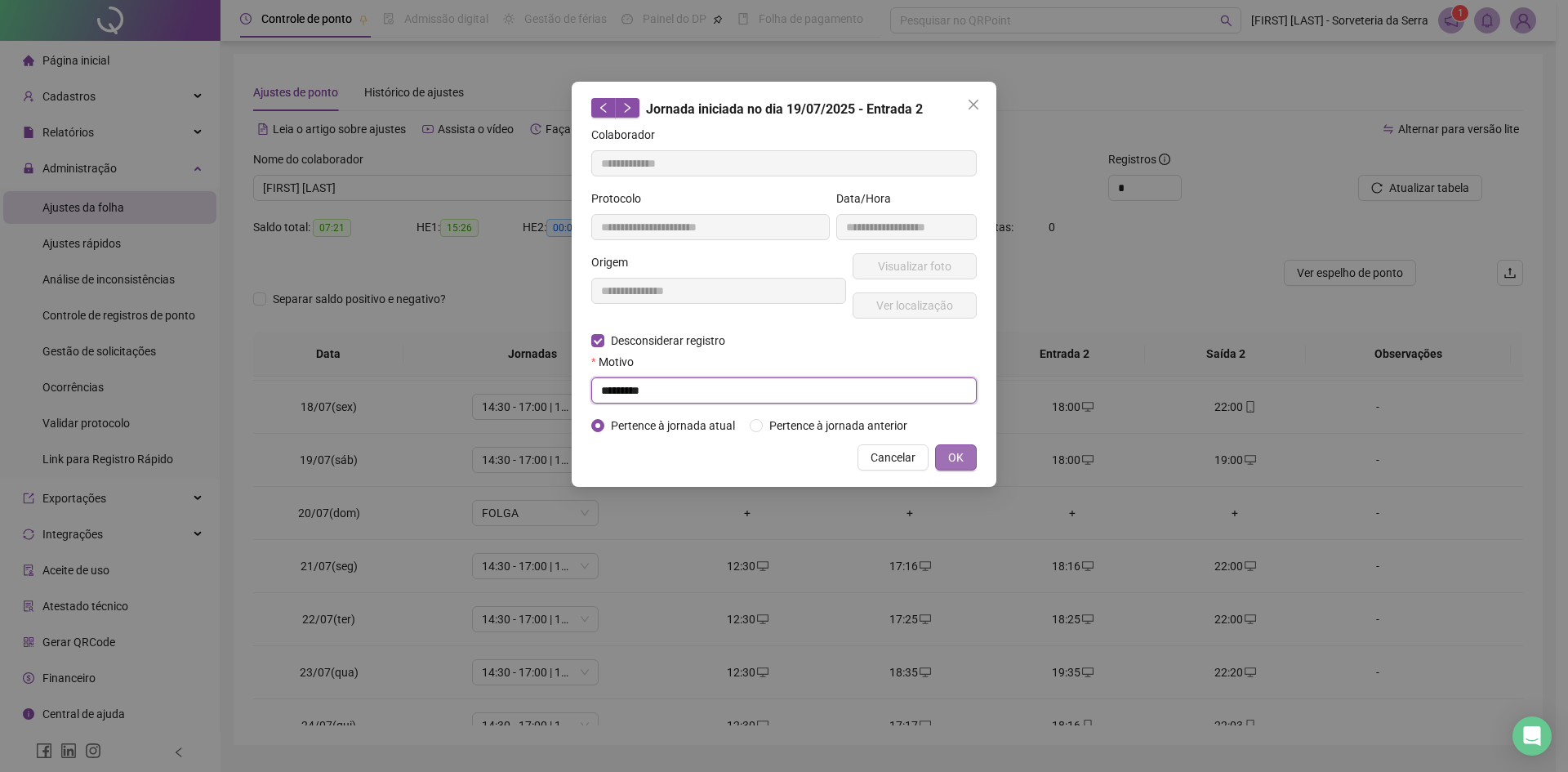 type on "*********" 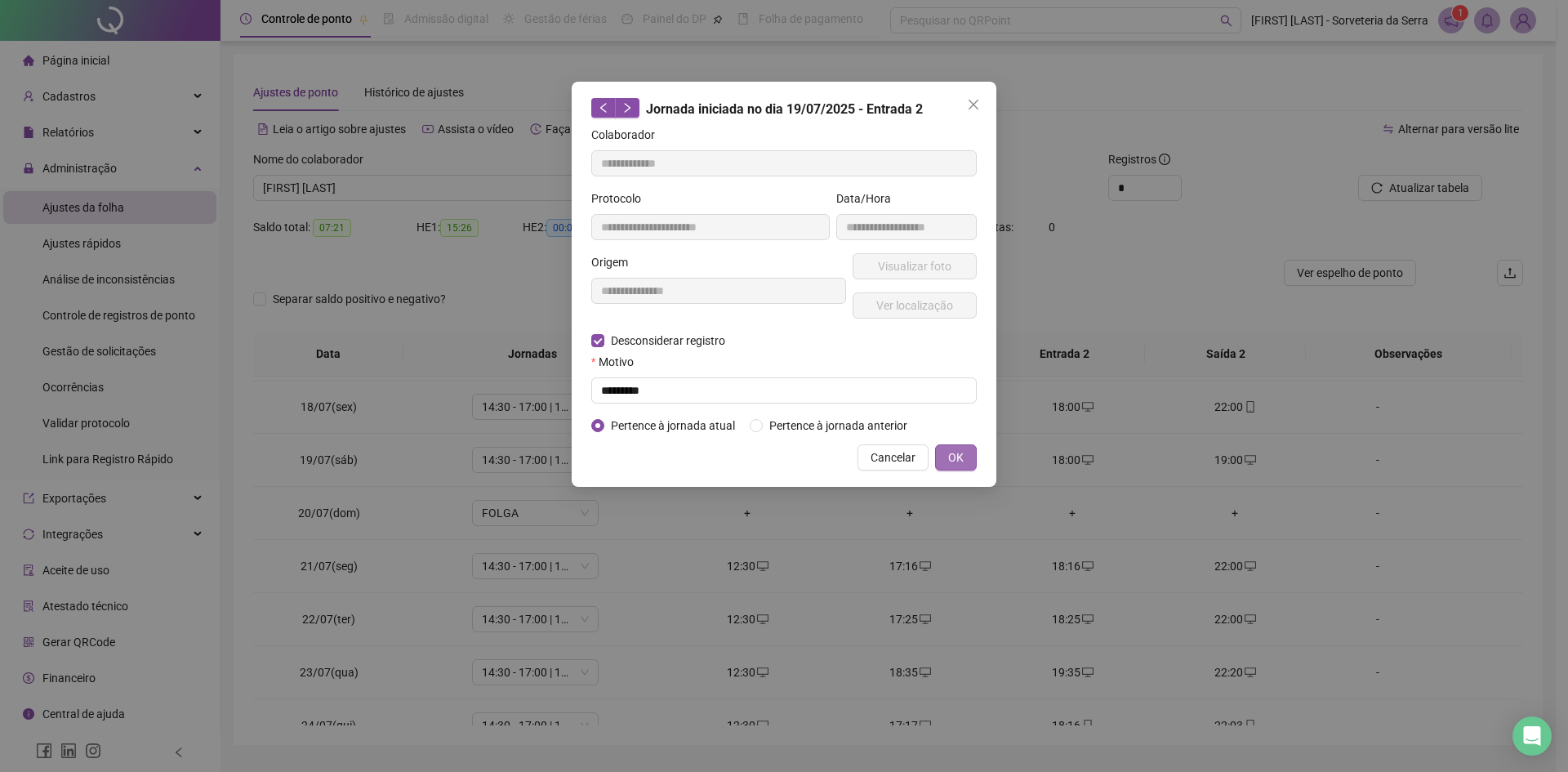 click on "OK" at bounding box center (956, 457) 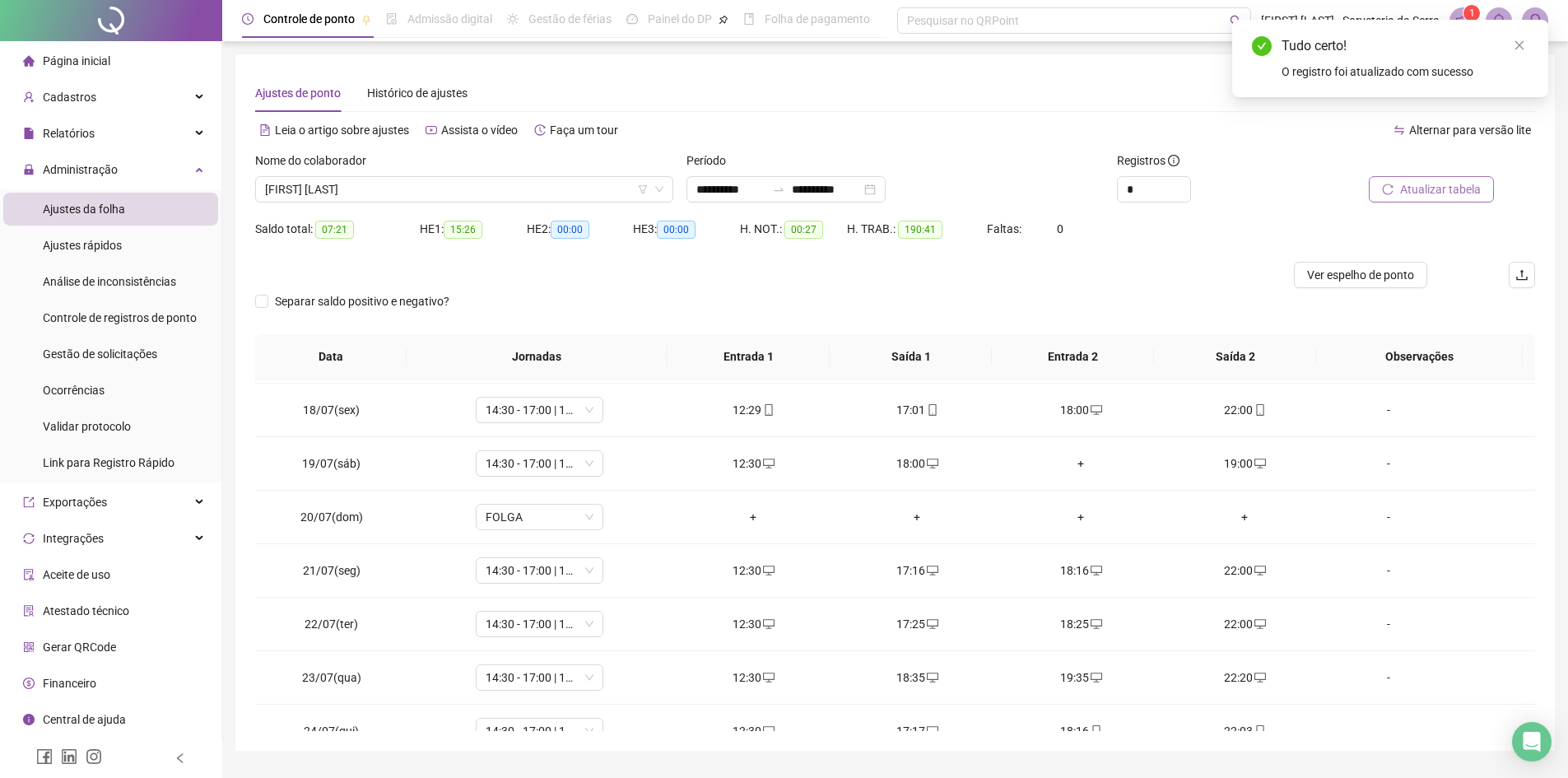 click on "Atualizar tabela" at bounding box center (1440, 189) 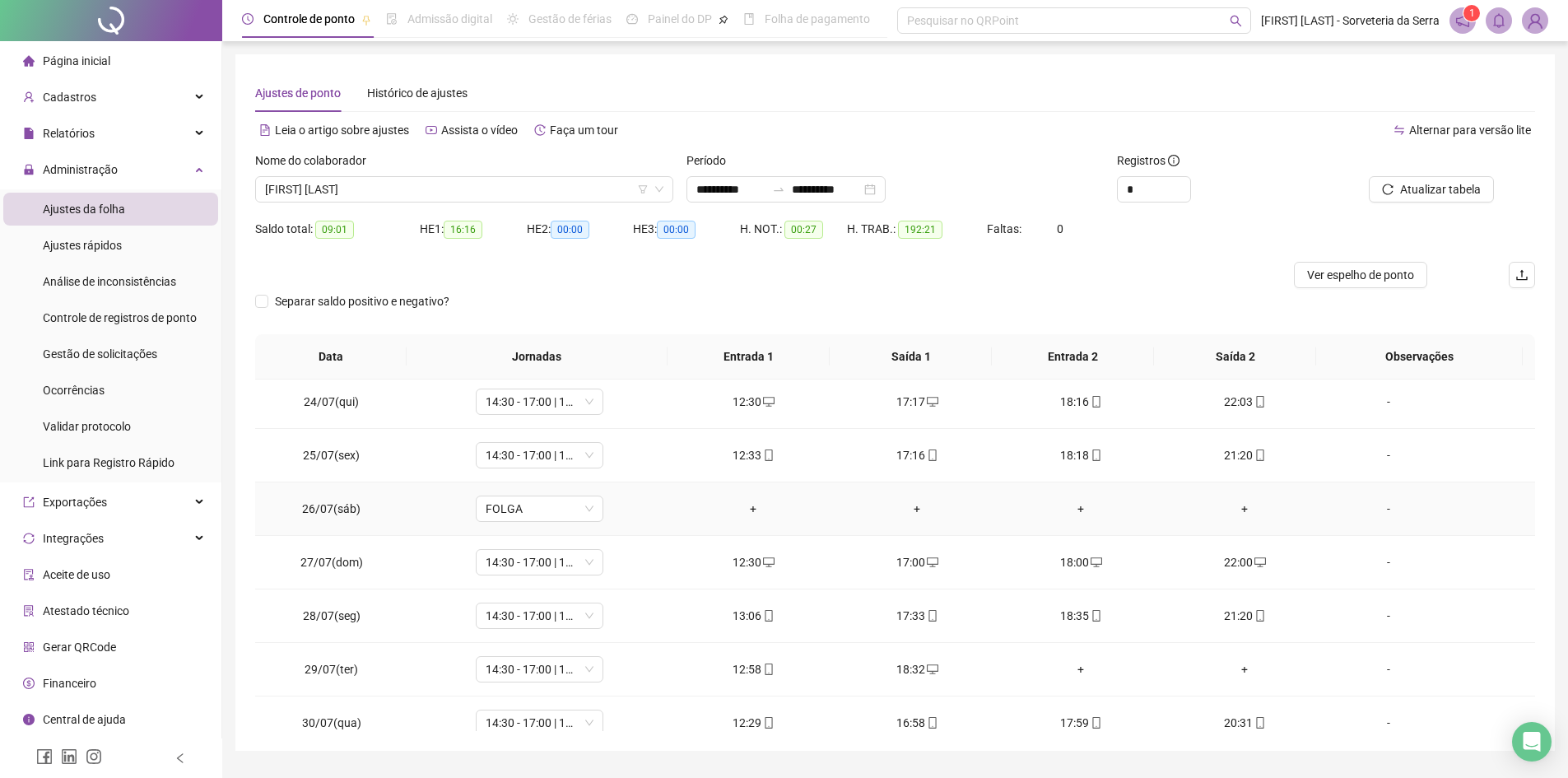 scroll, scrollTop: 1307, scrollLeft: 0, axis: vertical 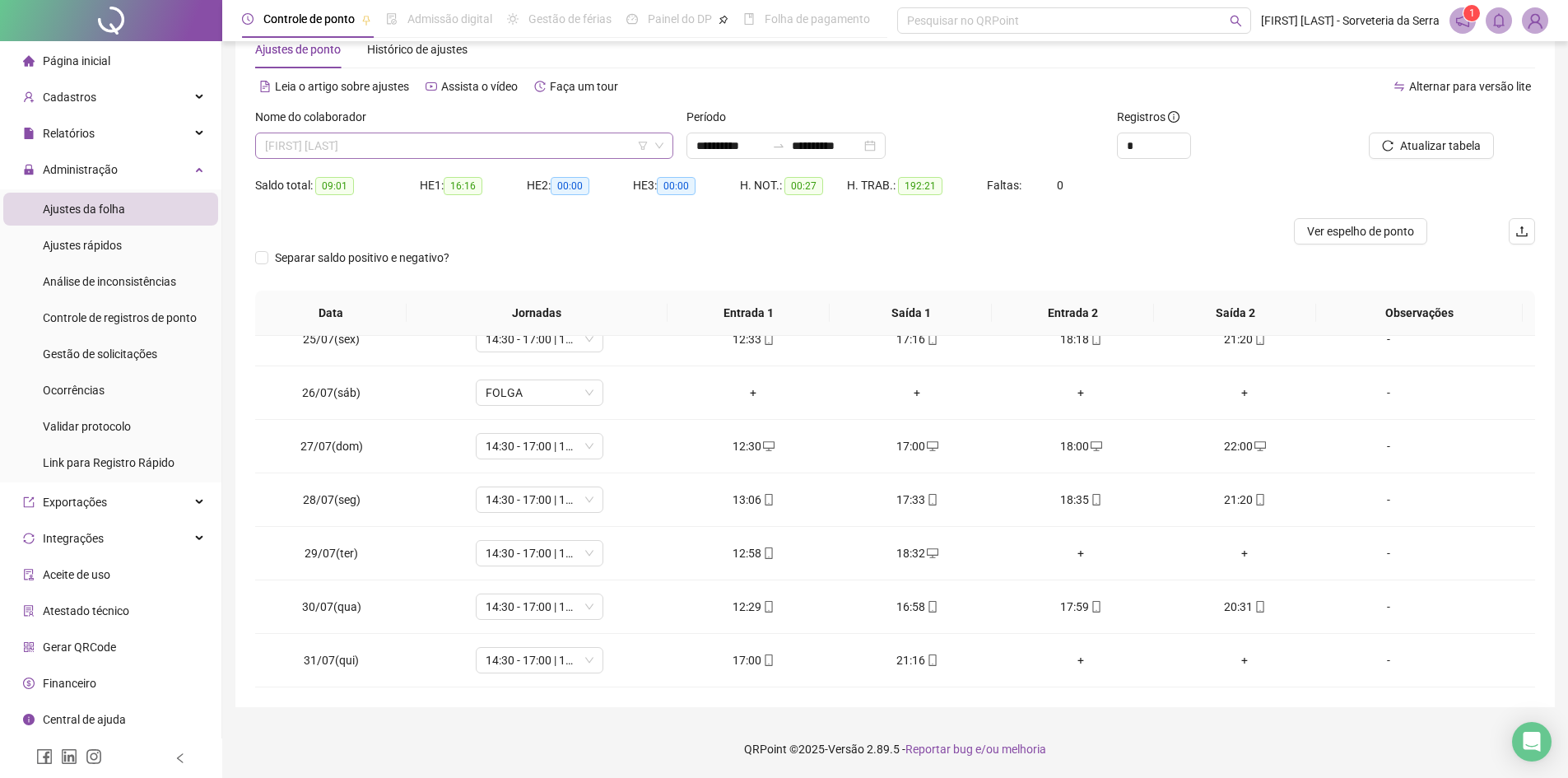 click on "[FIRST] [LAST]" at bounding box center [464, 146] 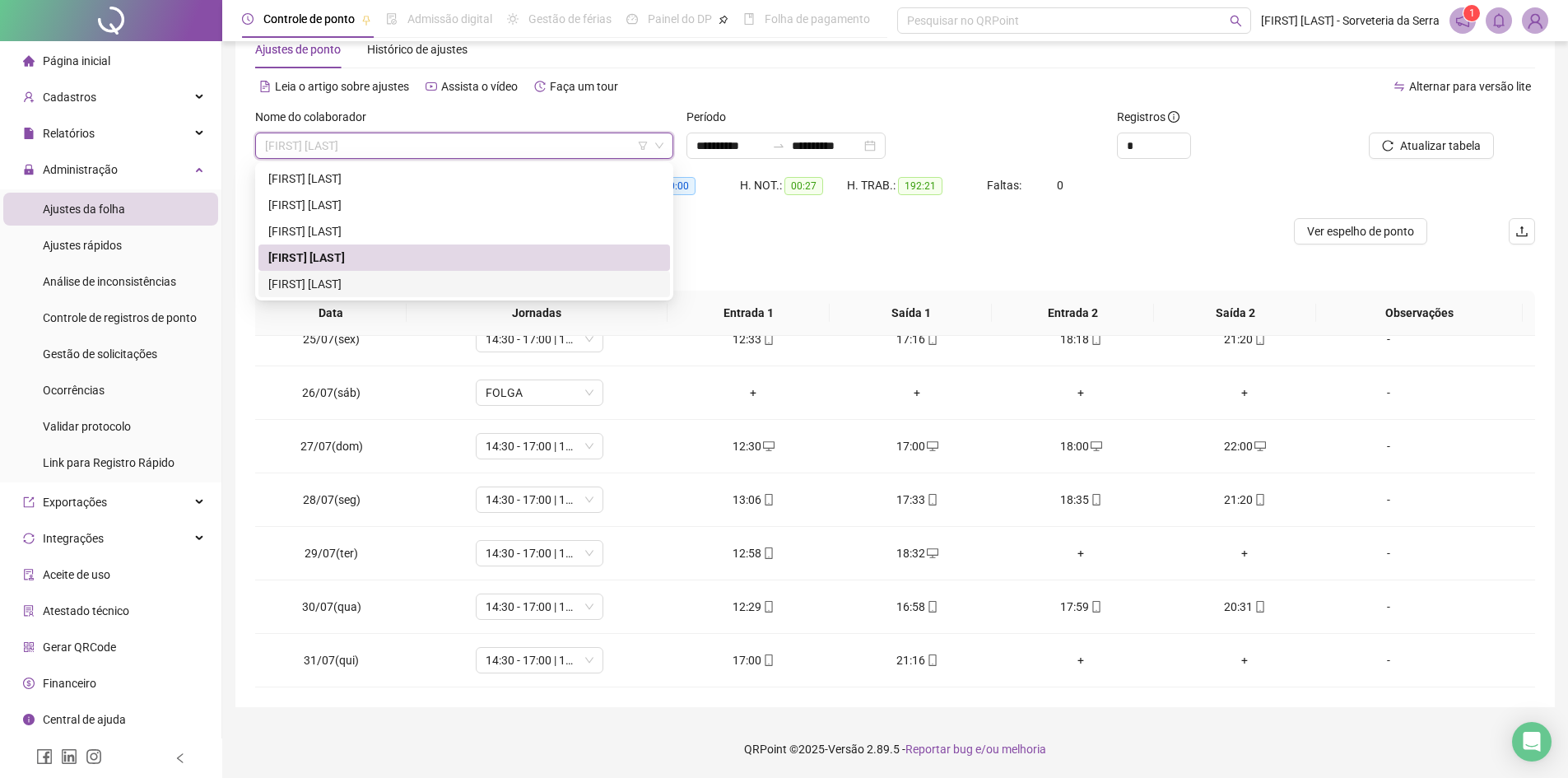 click on "[FIRST] [LAST]" at bounding box center (464, 284) 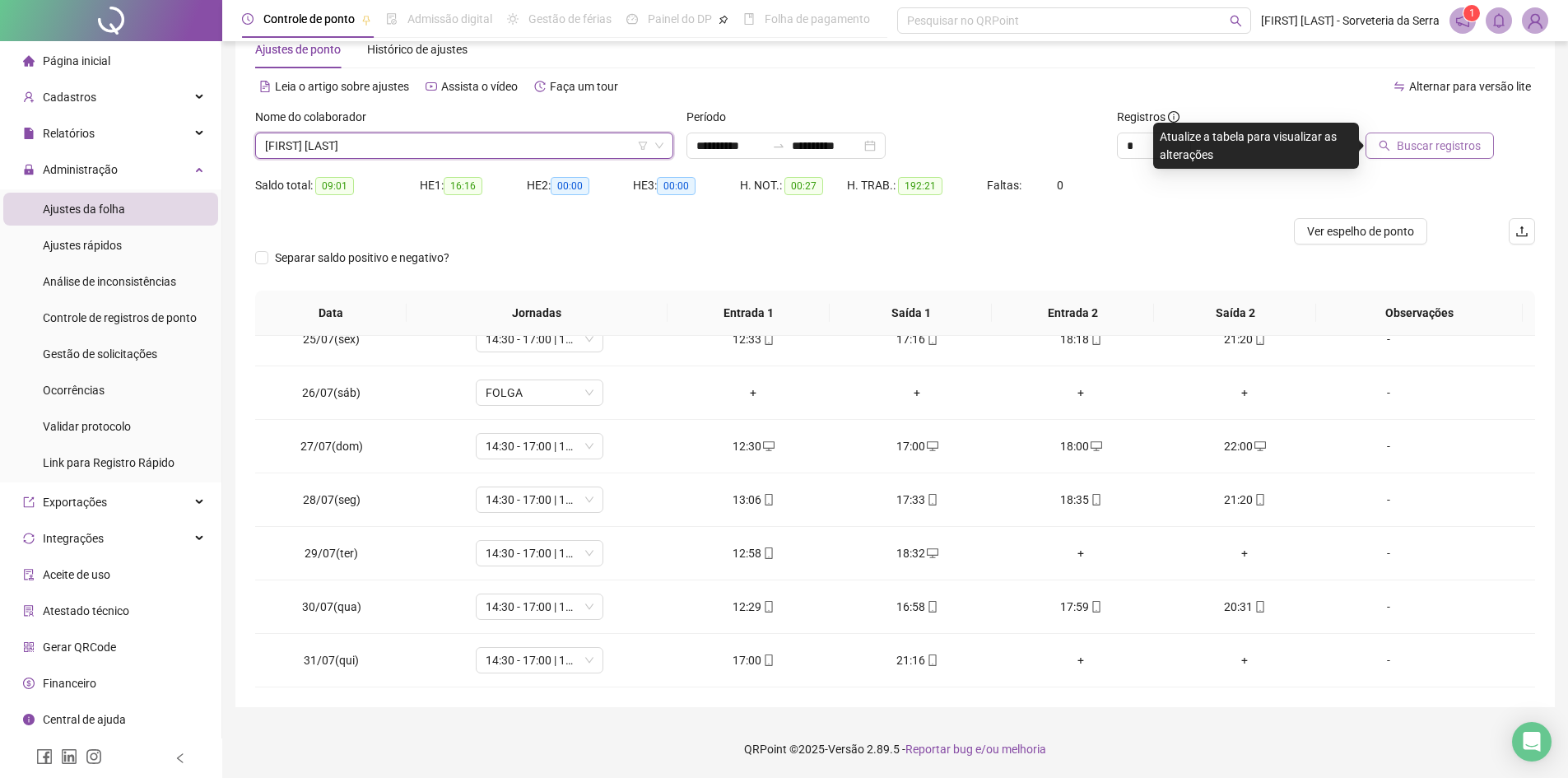 click on "Buscar registros" at bounding box center (1439, 146) 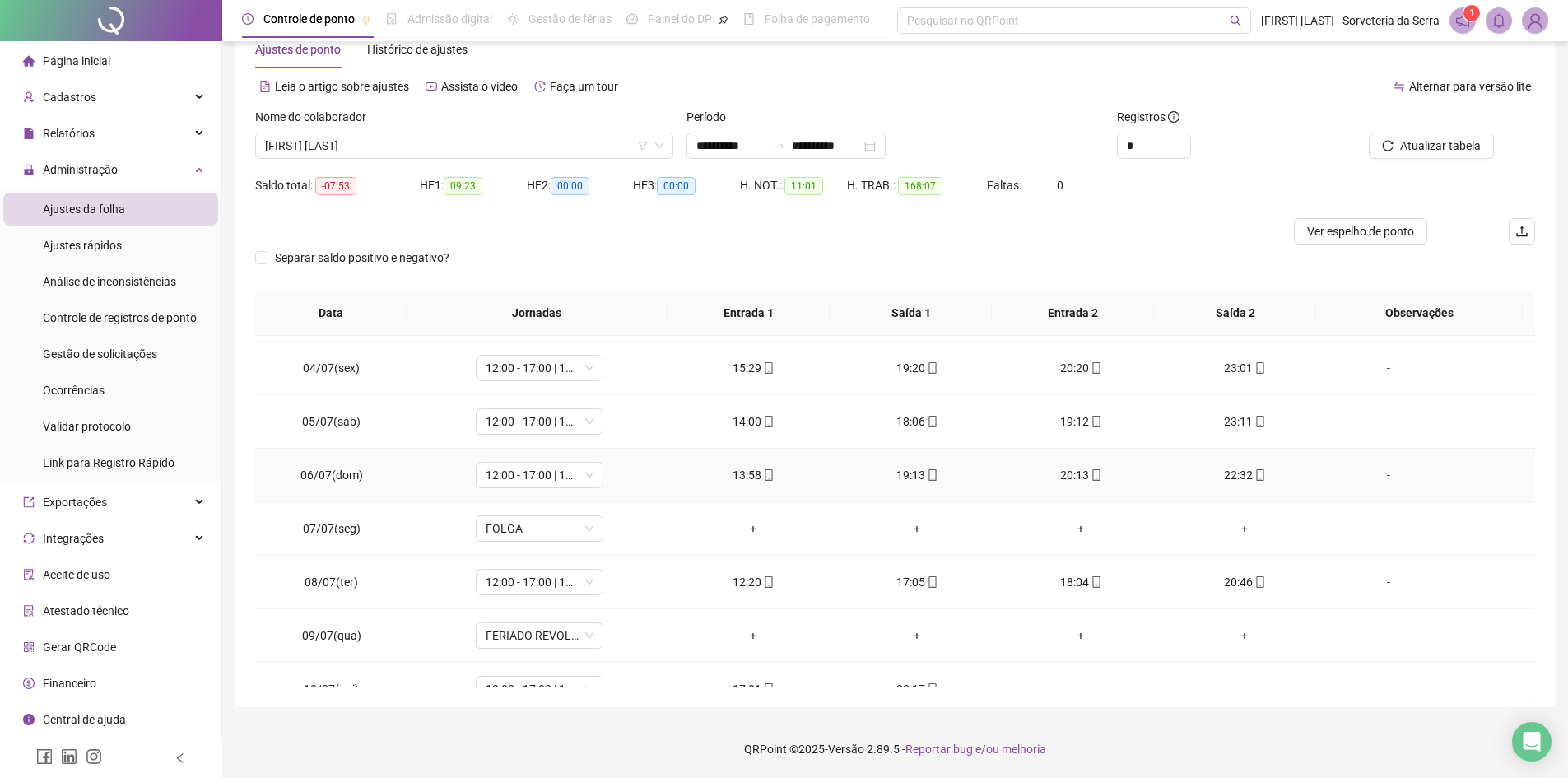 scroll, scrollTop: 0, scrollLeft: 0, axis: both 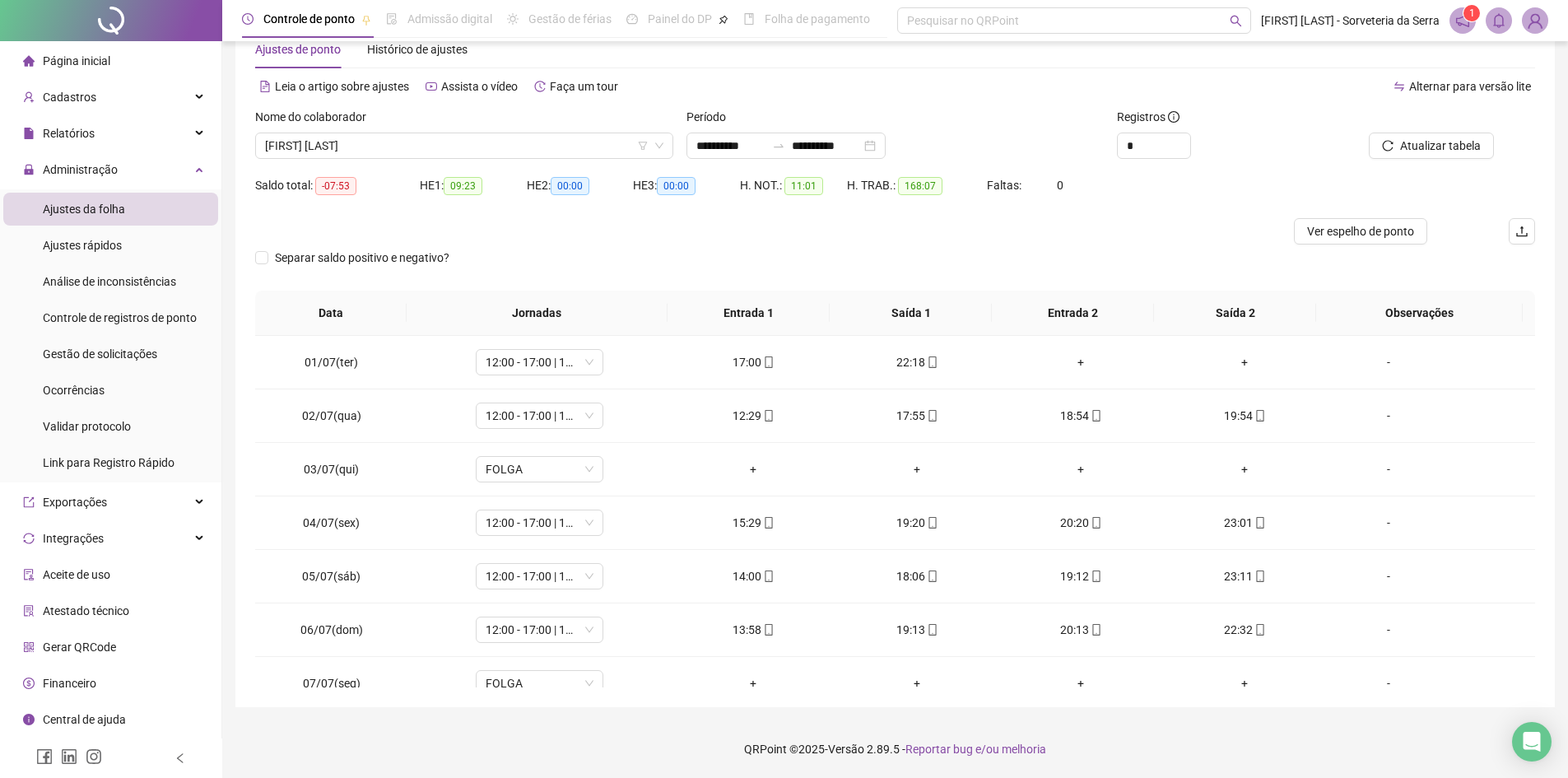 click on "Relatórios" at bounding box center (110, 133) 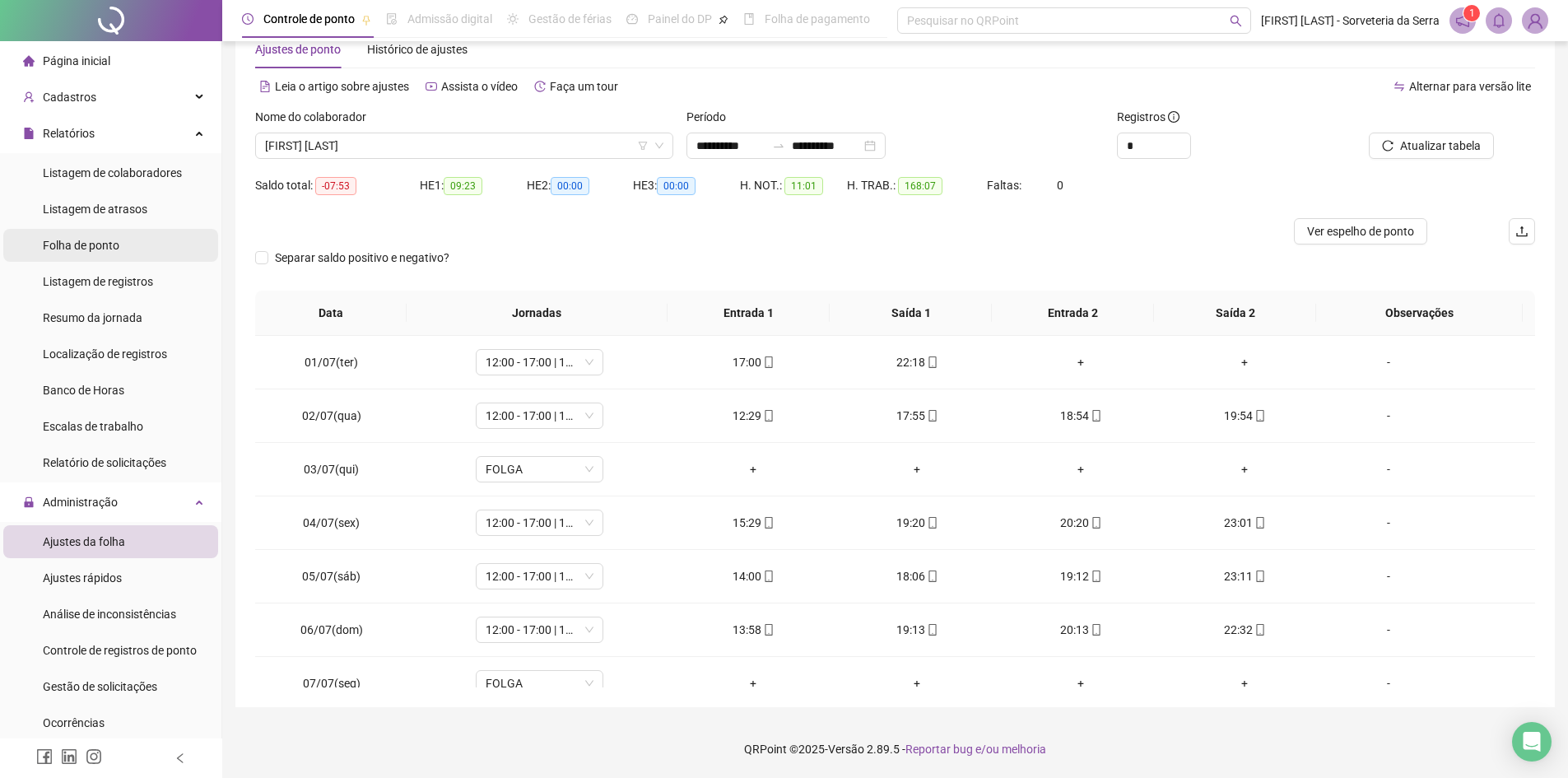 click on "Folha de ponto" at bounding box center [81, 245] 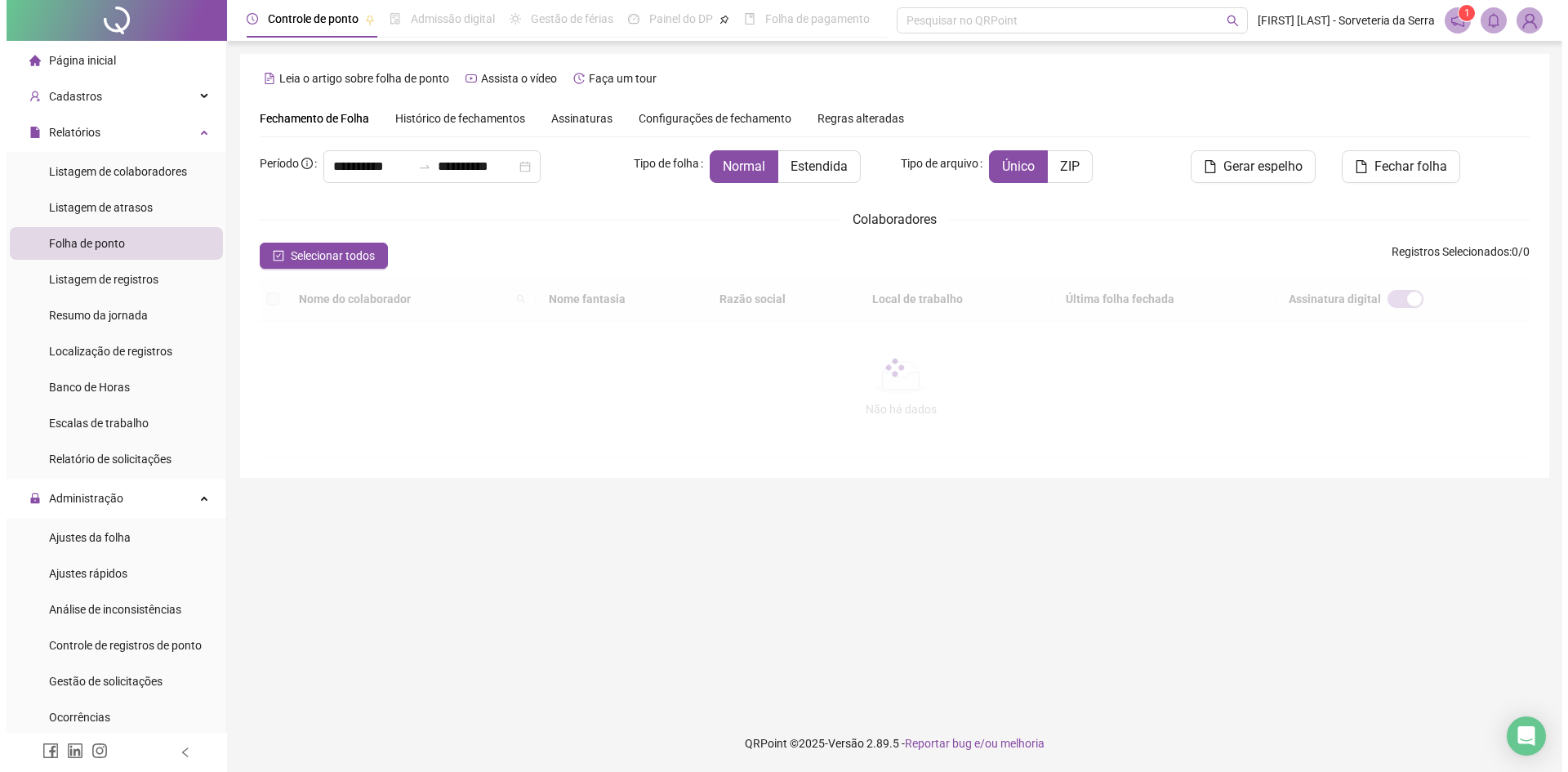 scroll, scrollTop: 0, scrollLeft: 0, axis: both 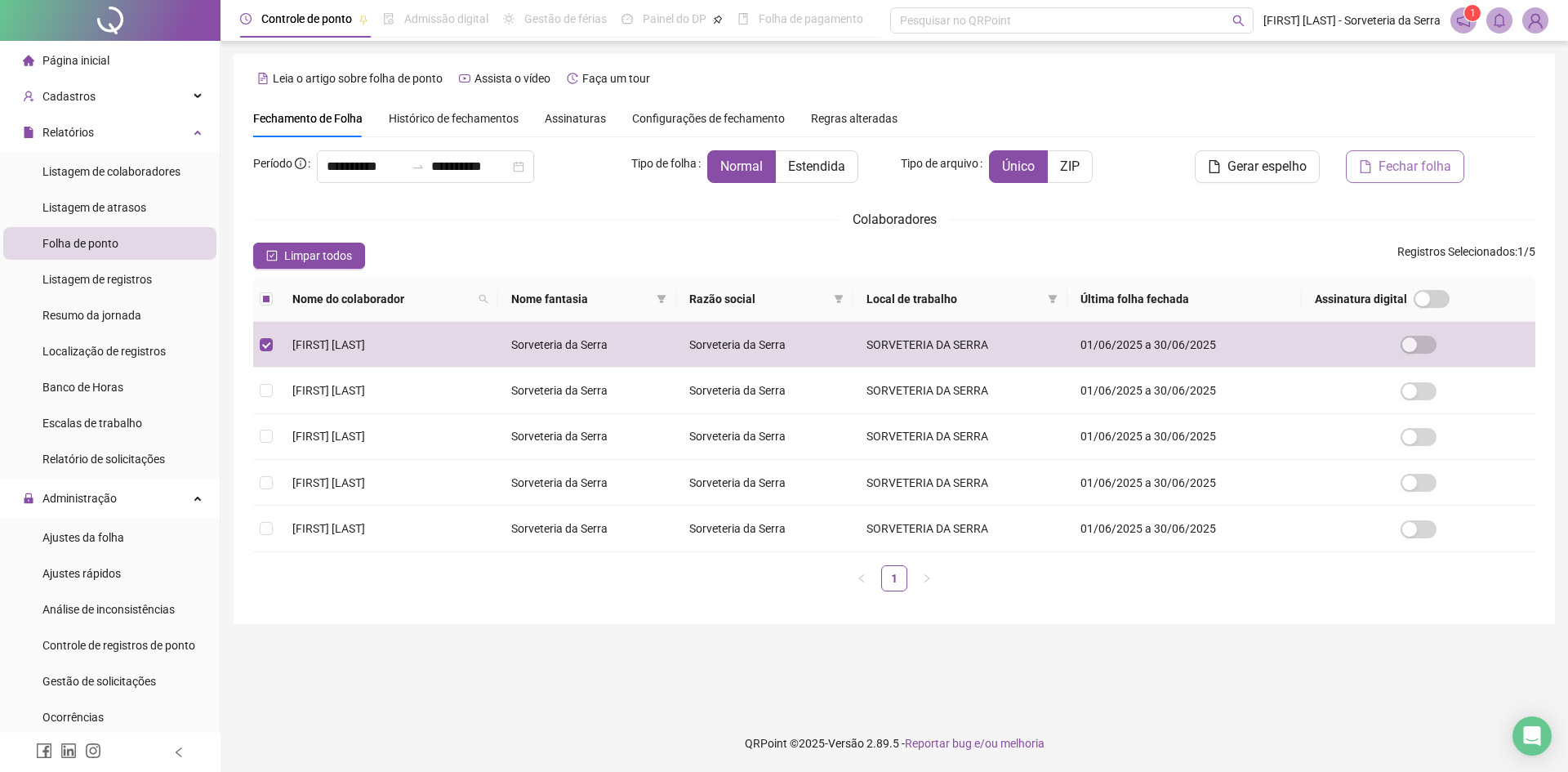 click on "Fechar folha" at bounding box center [1414, 167] 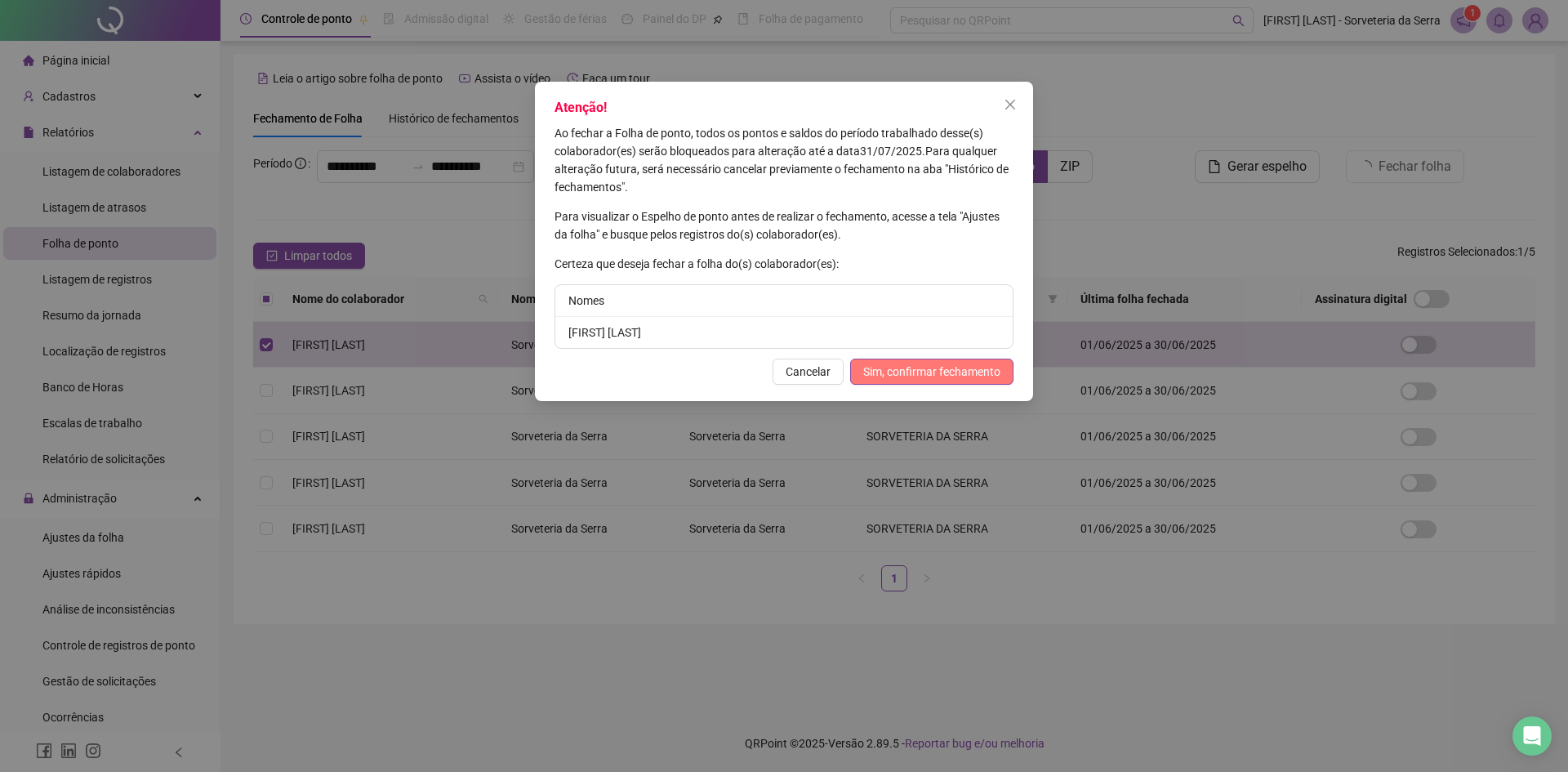 click on "Sim, confirmar fechamento" at bounding box center [932, 372] 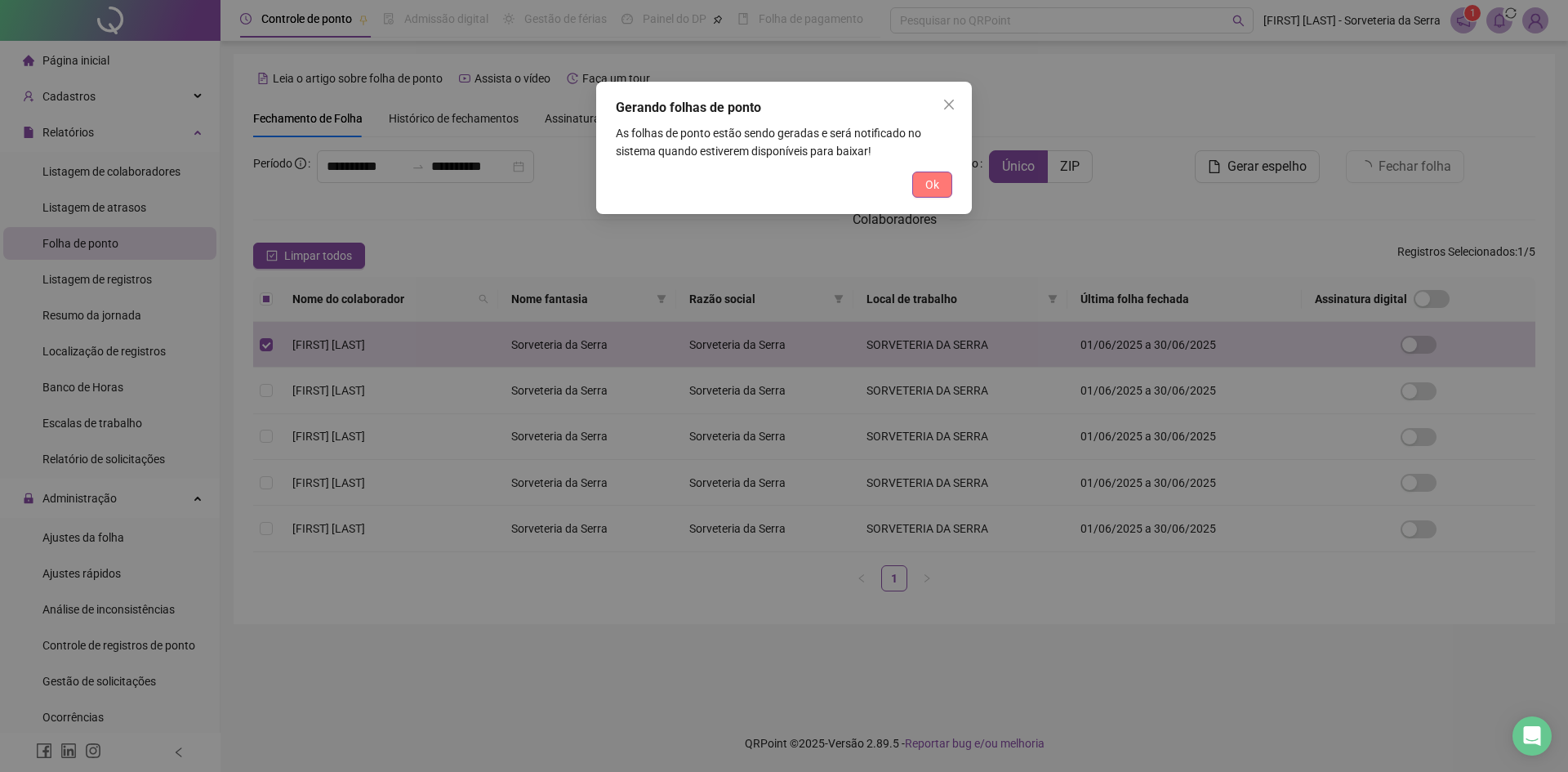 click on "Ok" at bounding box center (932, 185) 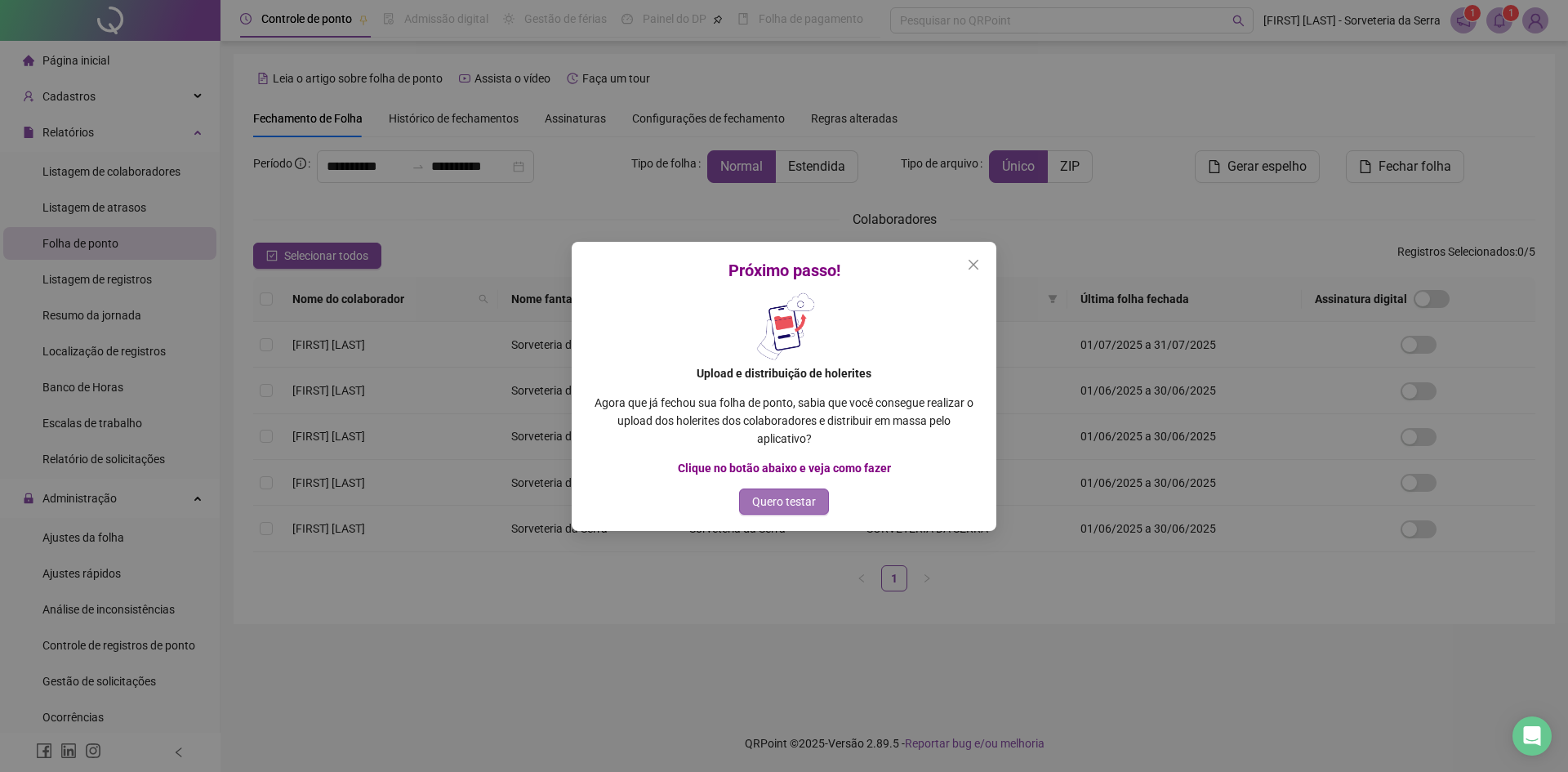 click on "Quero testar" at bounding box center (784, 502) 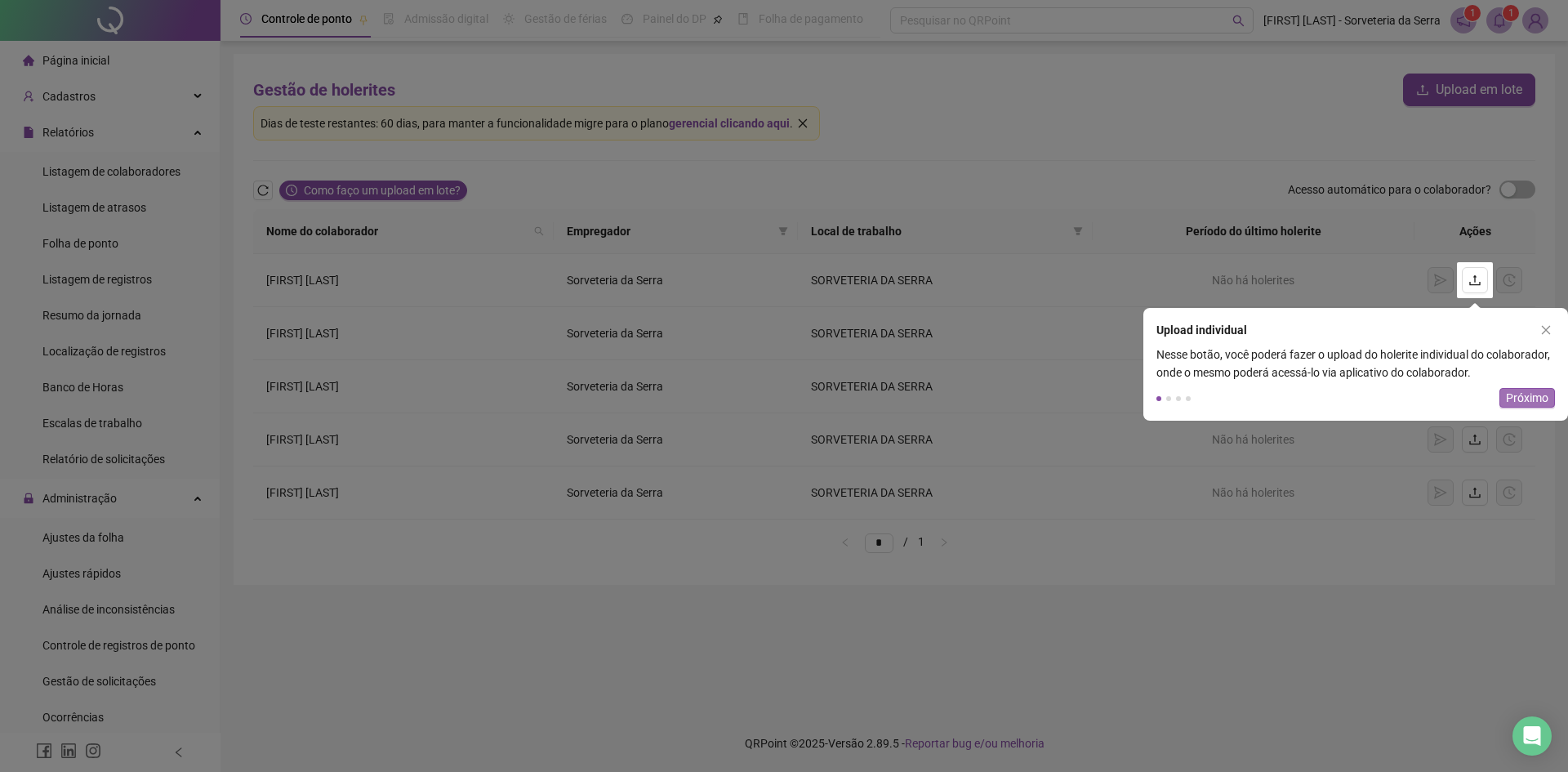 click on "Próximo" at bounding box center [1527, 398] 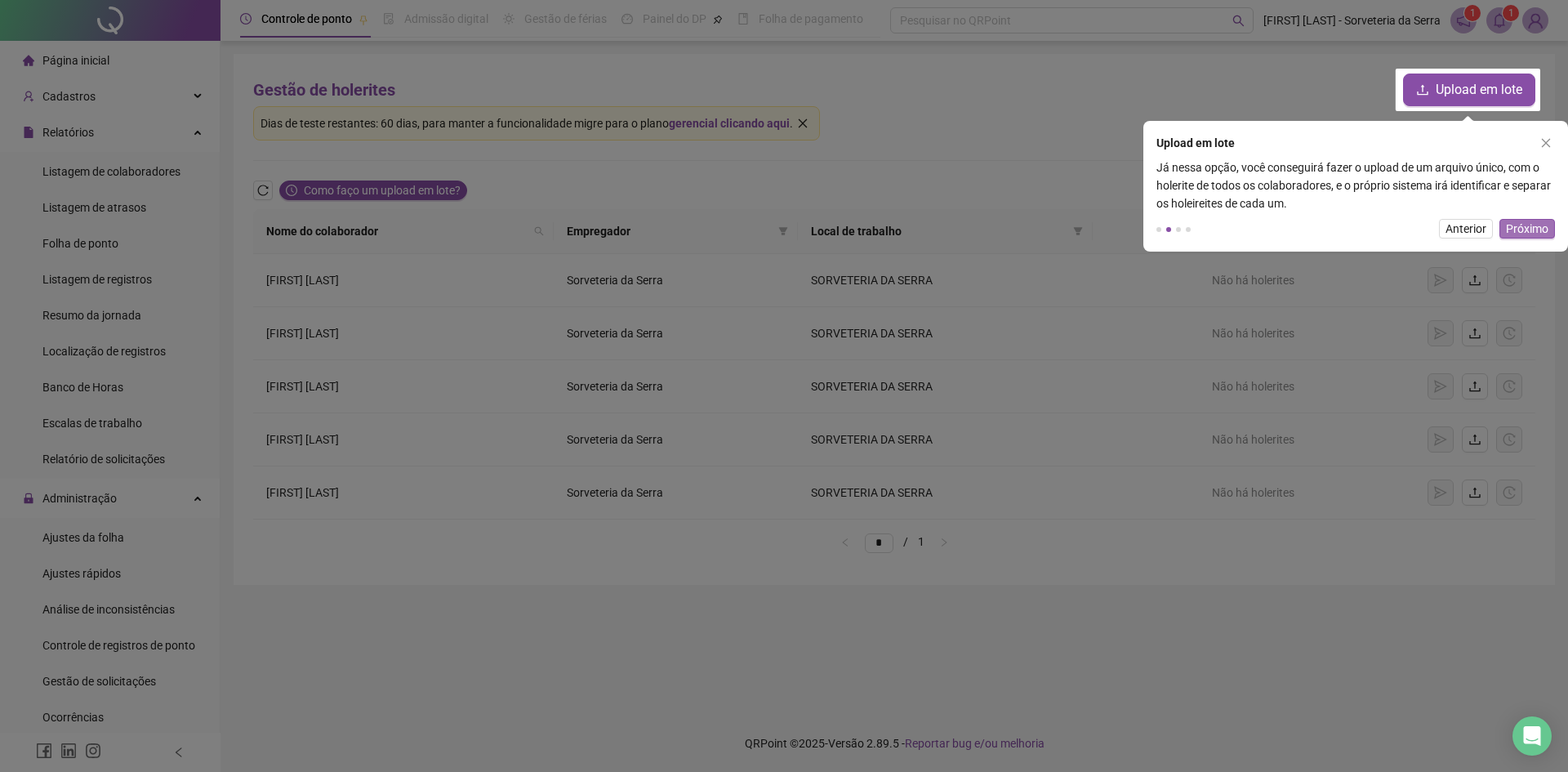 click on "Próximo" at bounding box center [1527, 229] 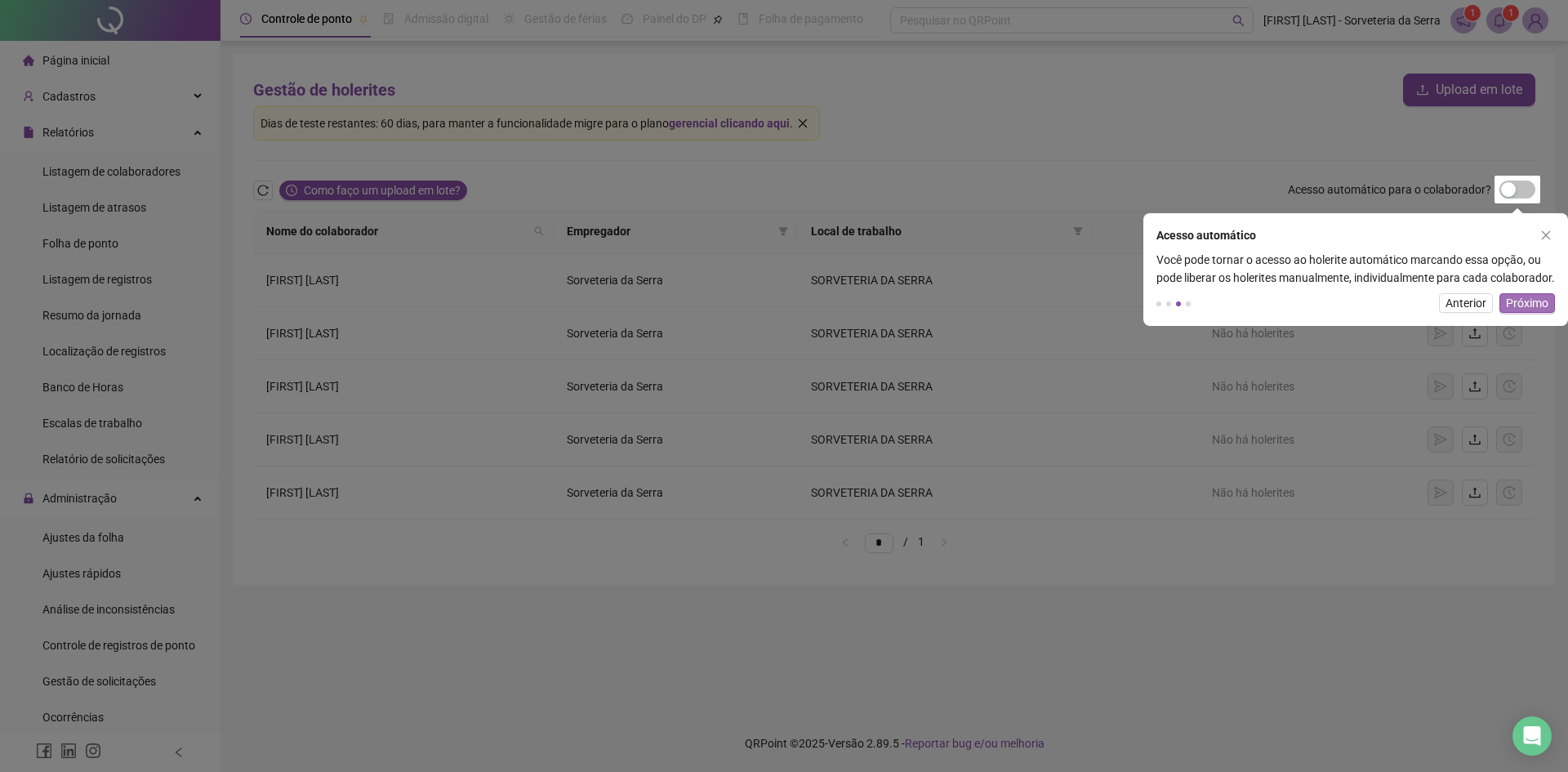 click on "Próximo" at bounding box center (1527, 303) 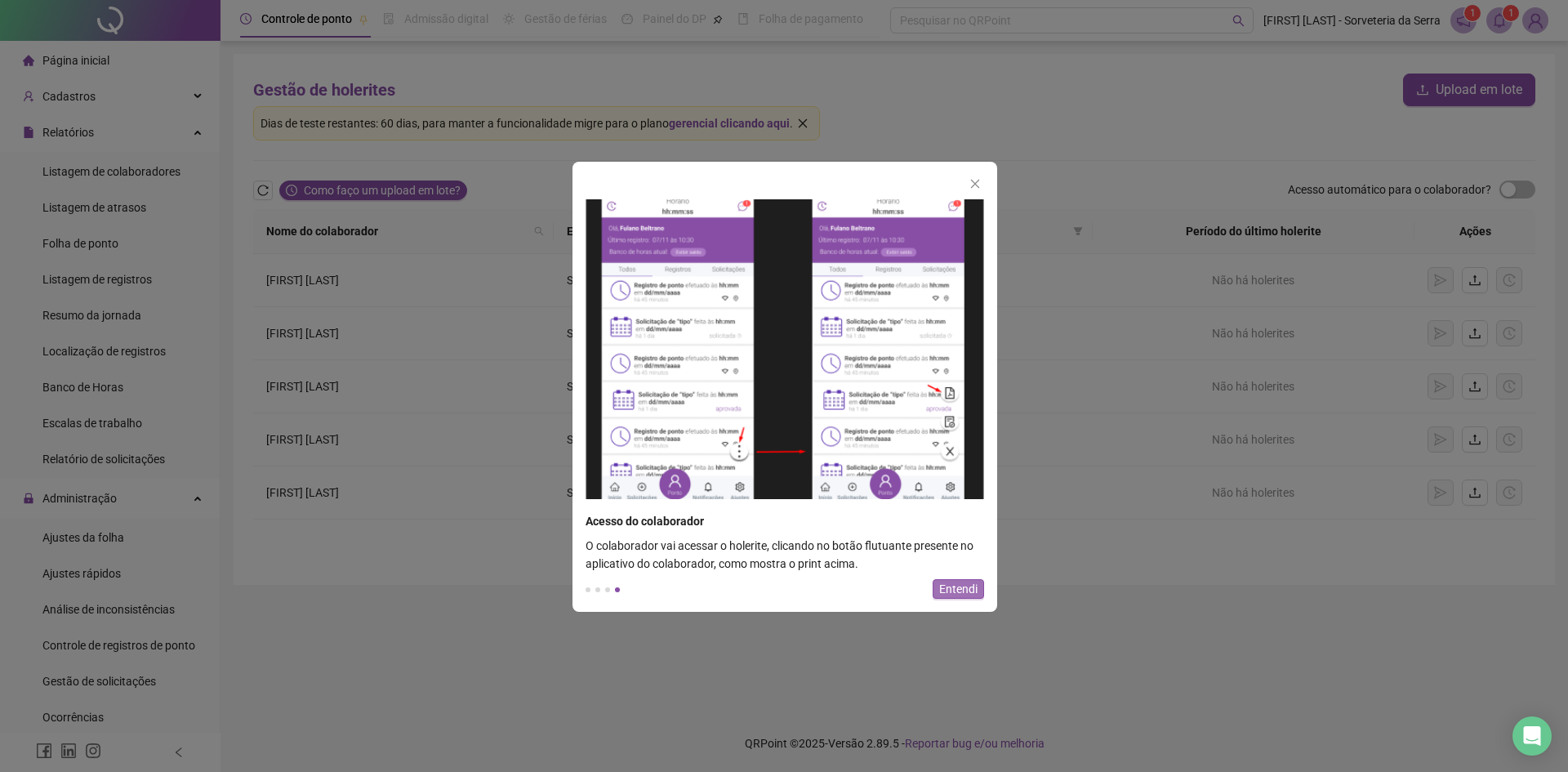 click on "Entendi" at bounding box center (958, 589) 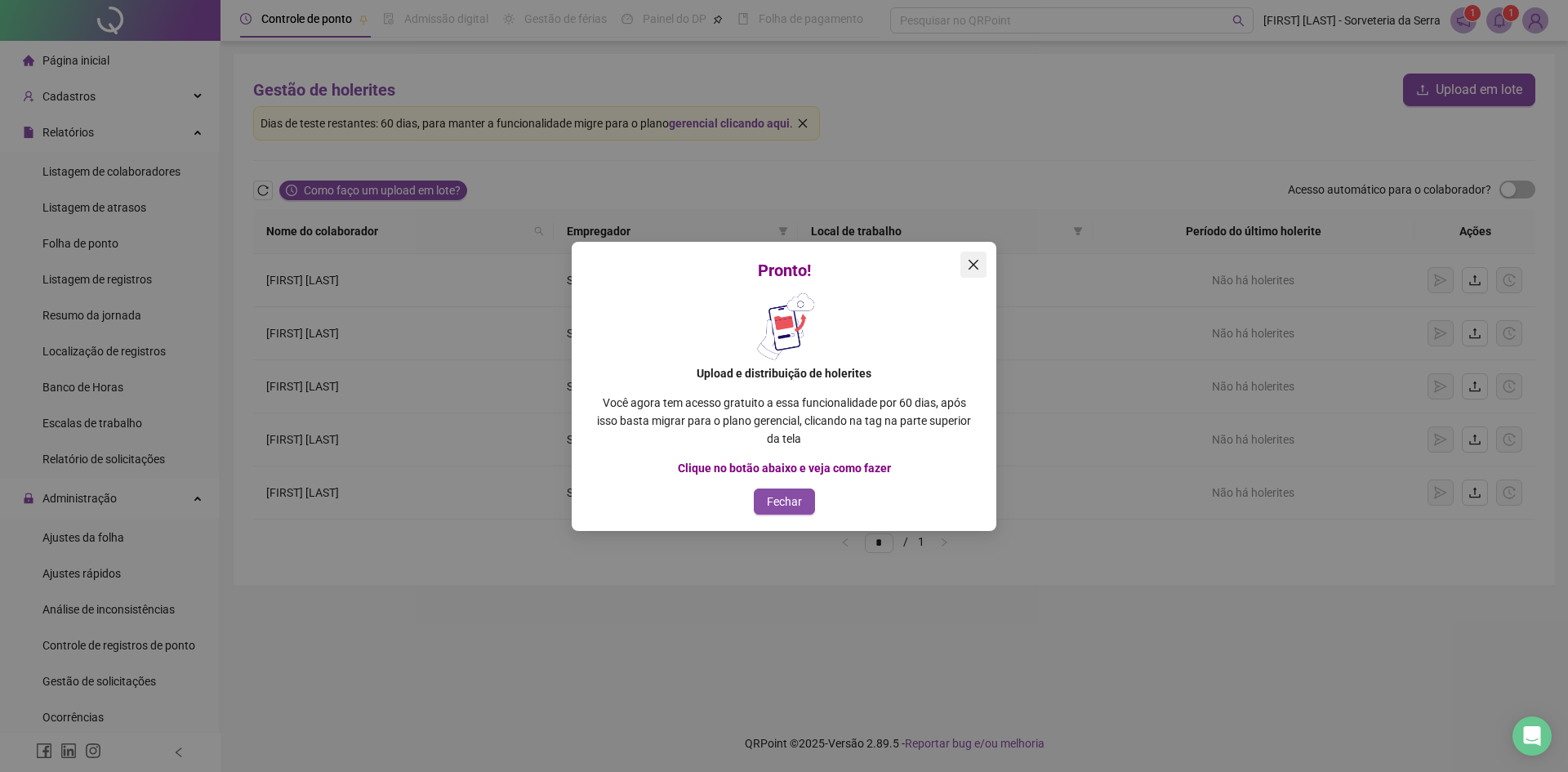 click at bounding box center (973, 265) 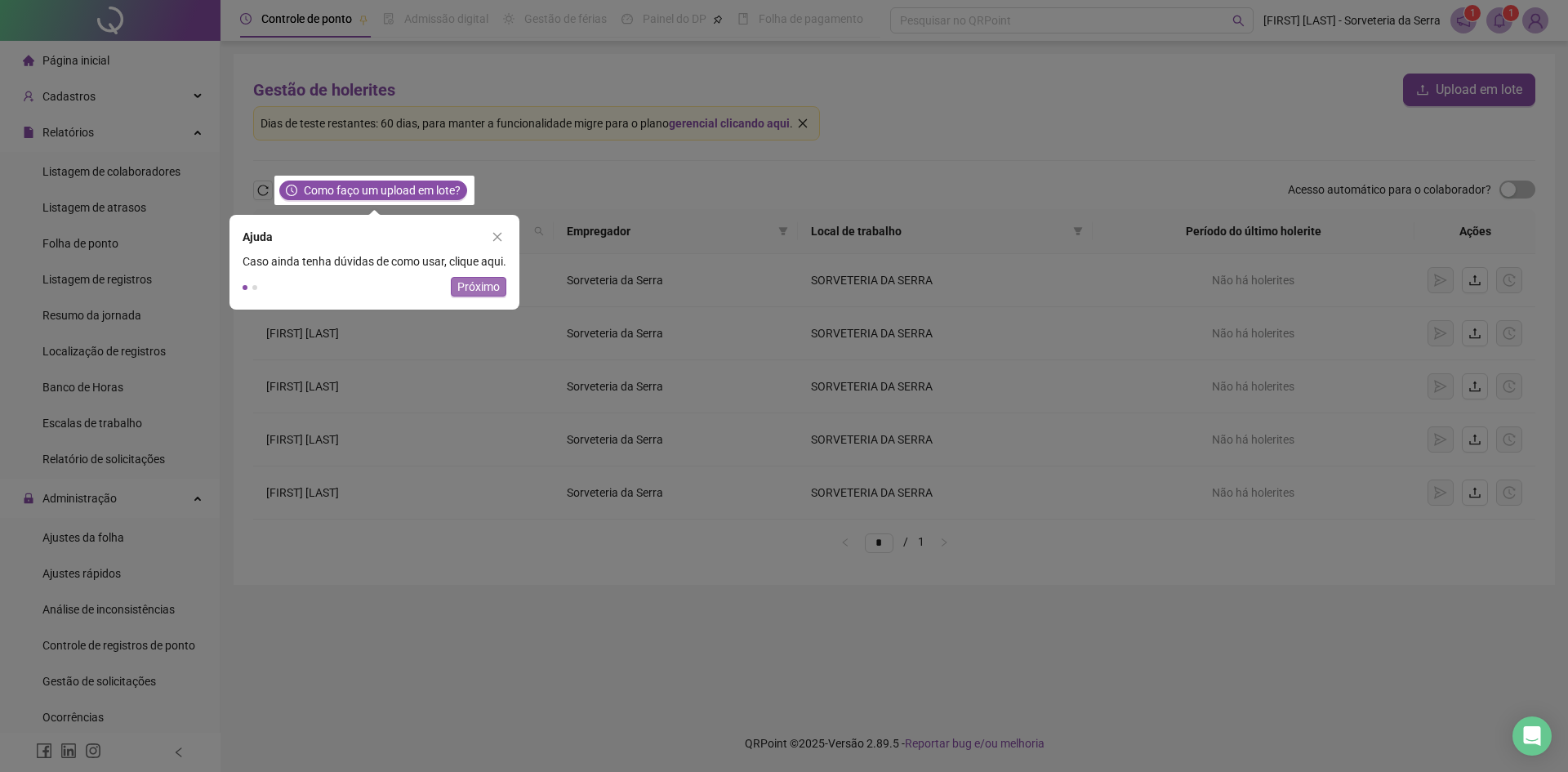 click on "Próximo" at bounding box center [479, 287] 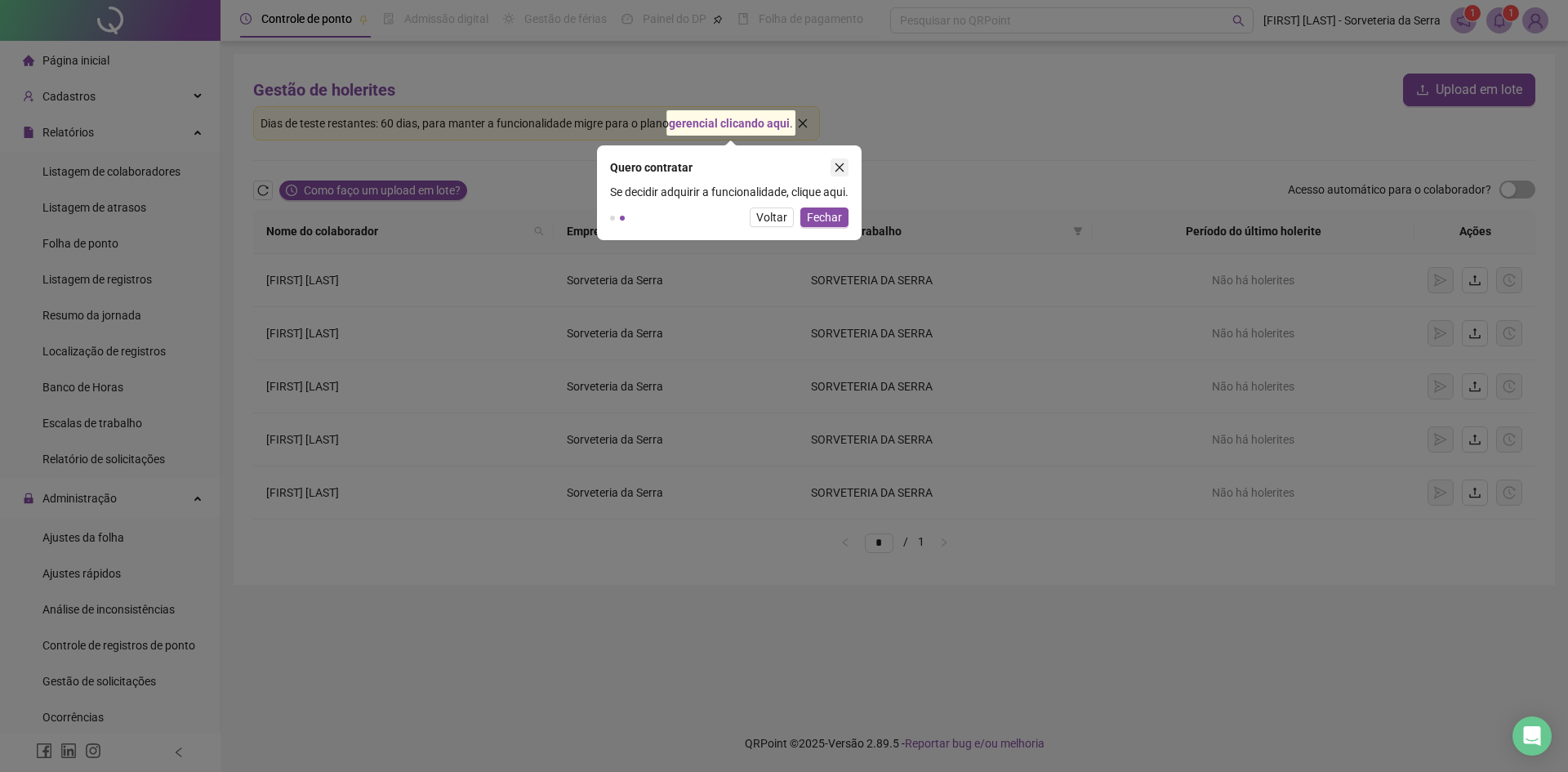 click 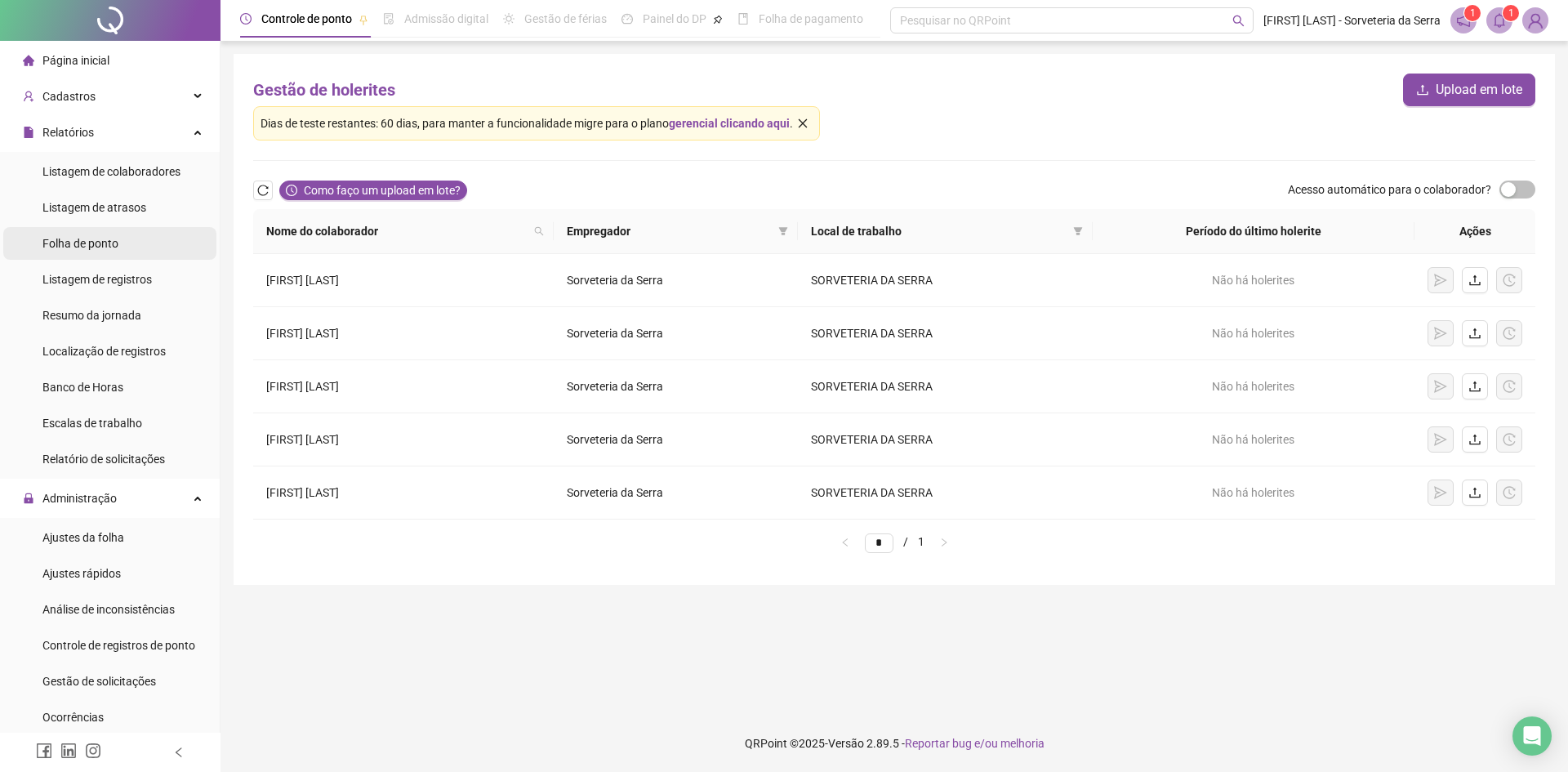 click on "Folha de ponto" at bounding box center [80, 243] 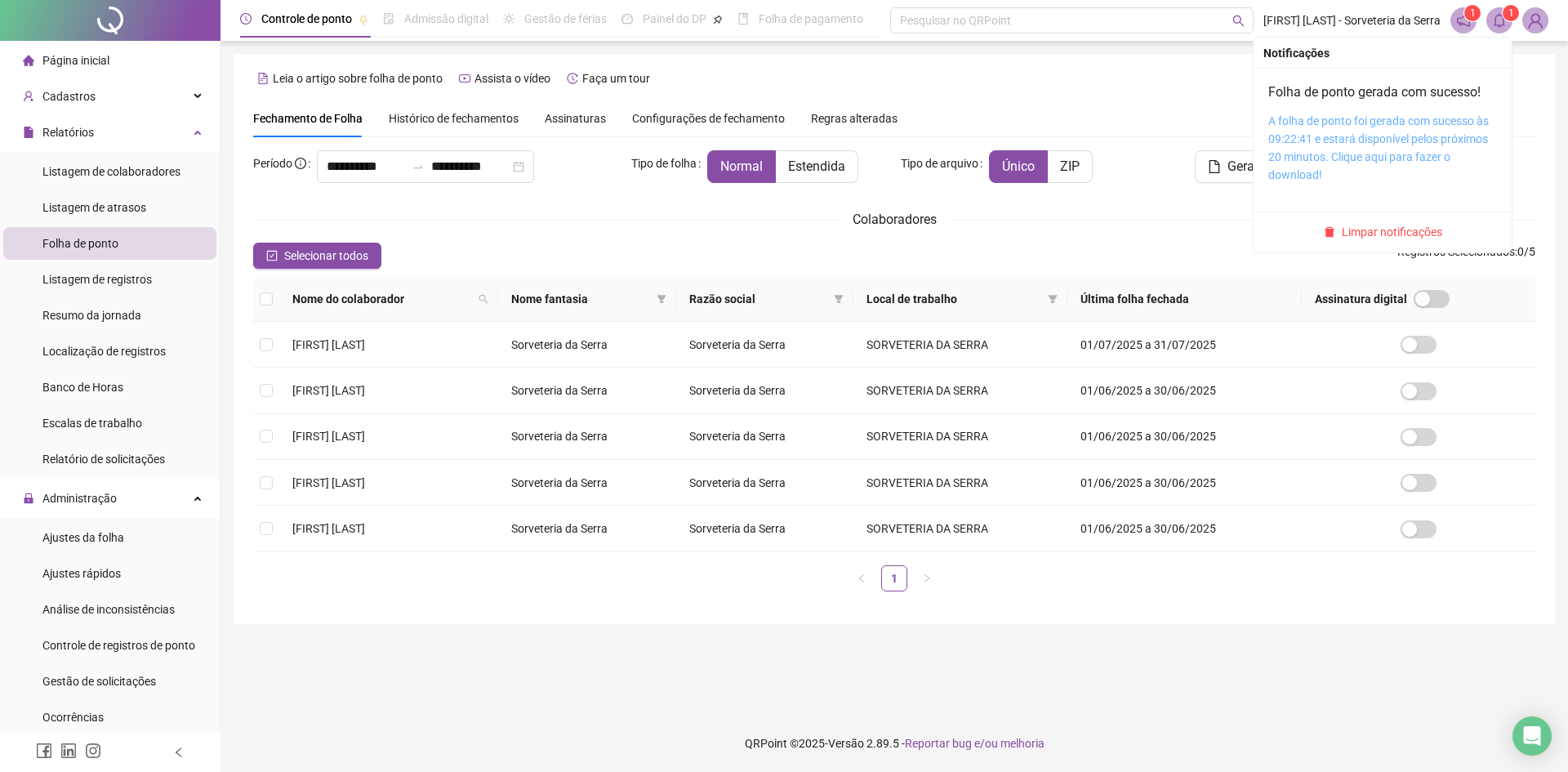 click on "A folha de ponto foi gerada com sucesso às 09:22:41 e estará disponível pelos próximos 20 minutos.
Clique aqui para fazer o download!" at bounding box center [1379, 148] 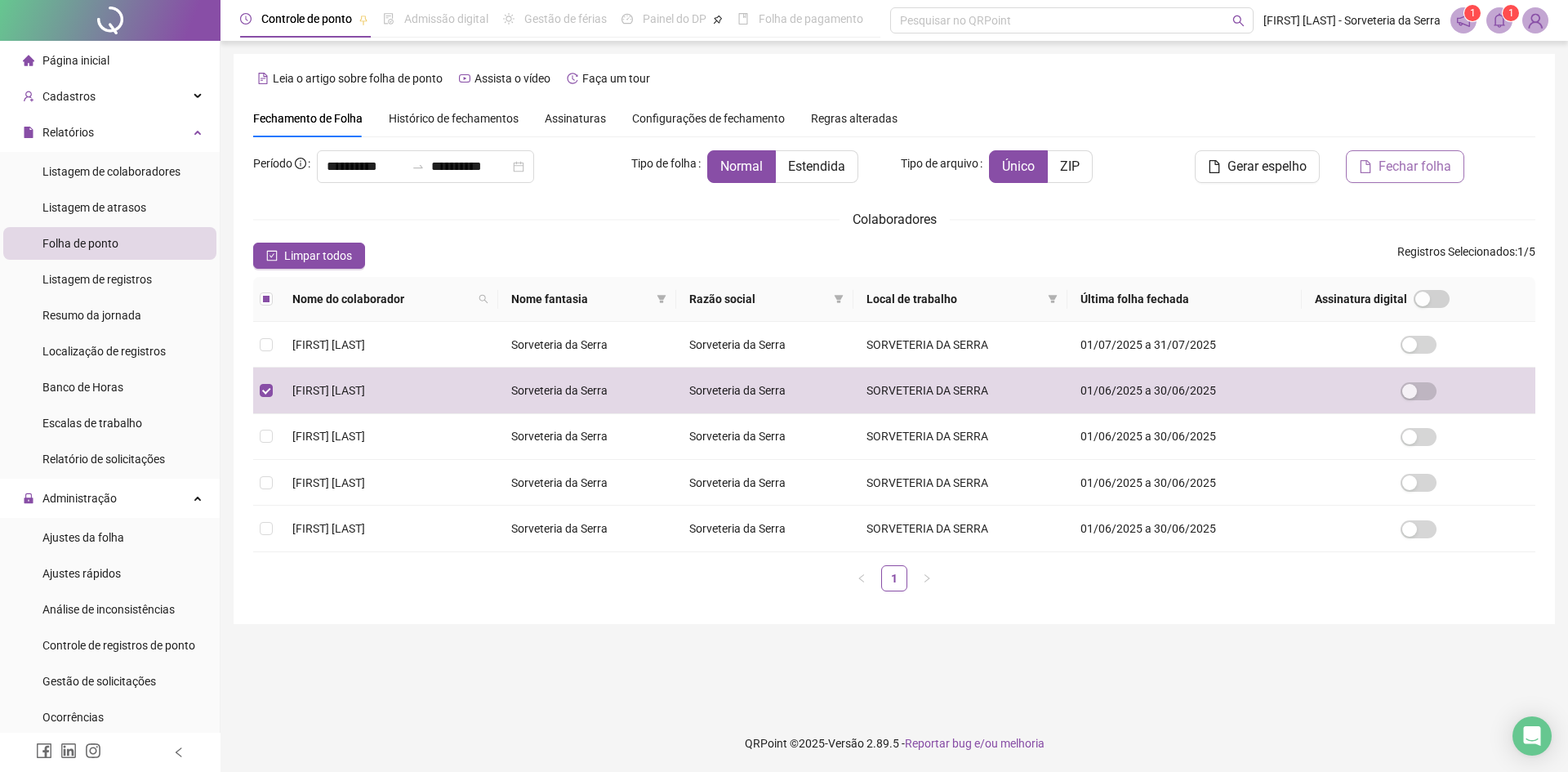 click on "Fechar folha" at bounding box center [1414, 167] 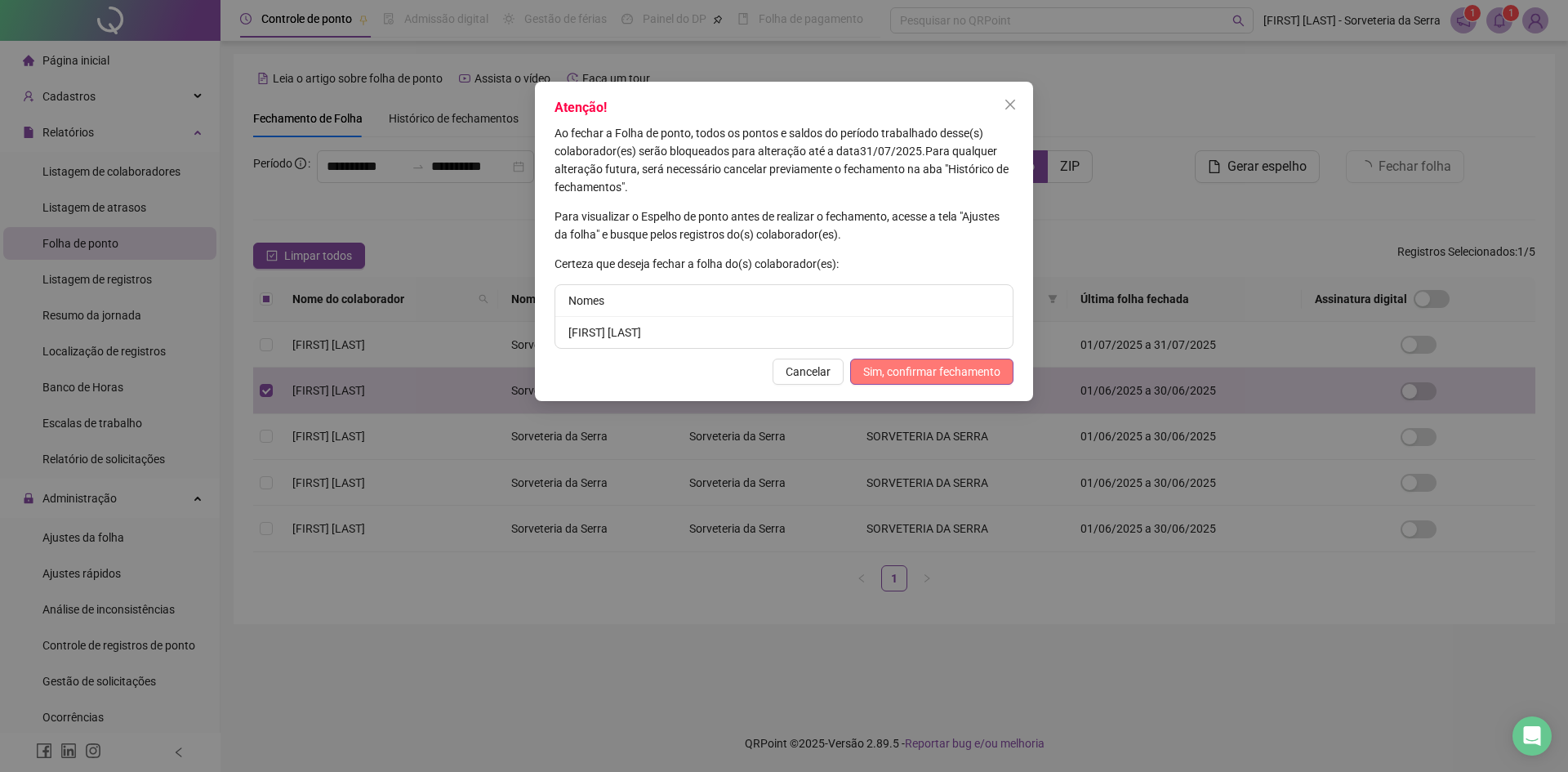 click on "Sim, confirmar fechamento" at bounding box center (932, 372) 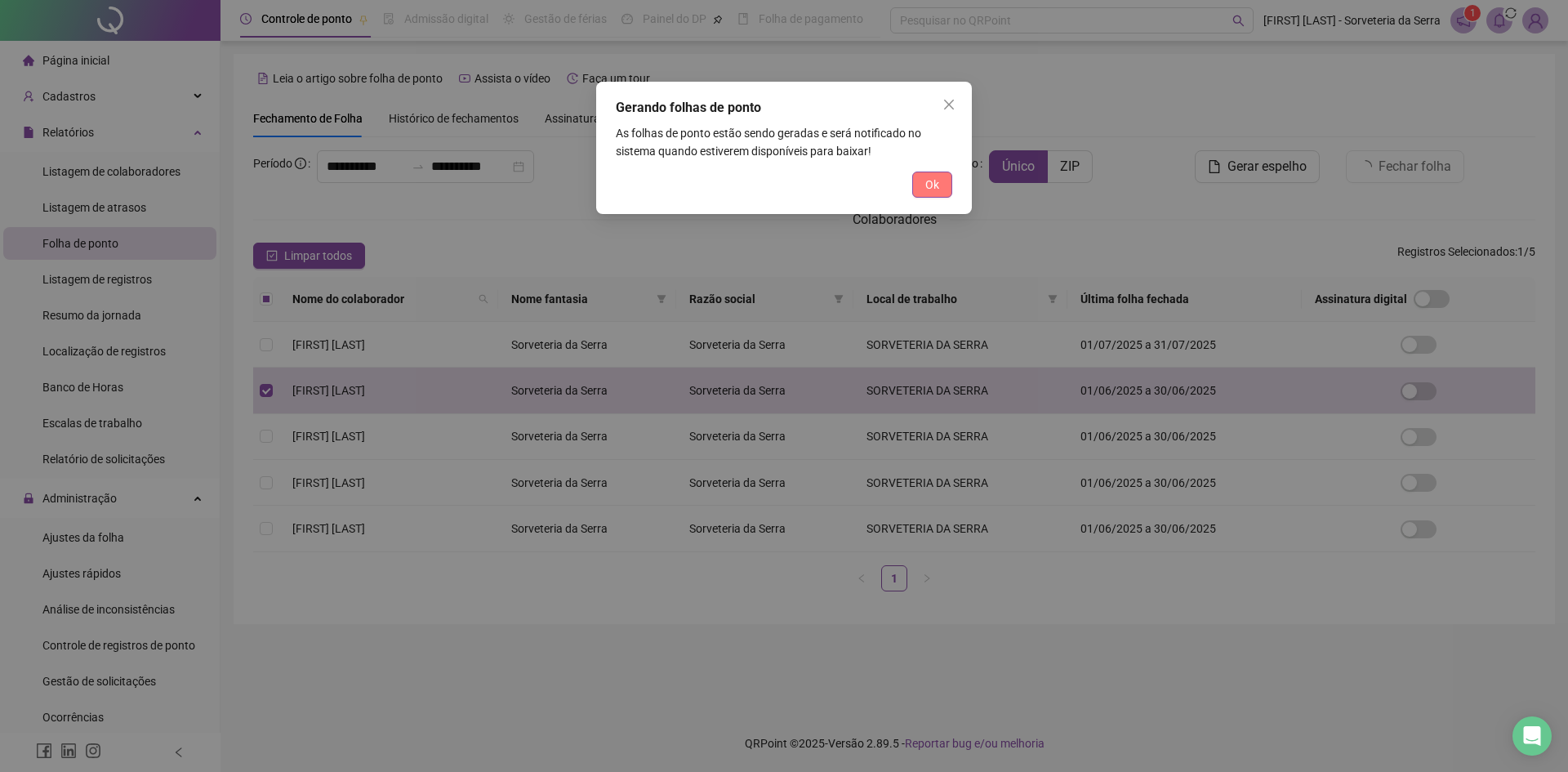 click on "Ok" at bounding box center [932, 185] 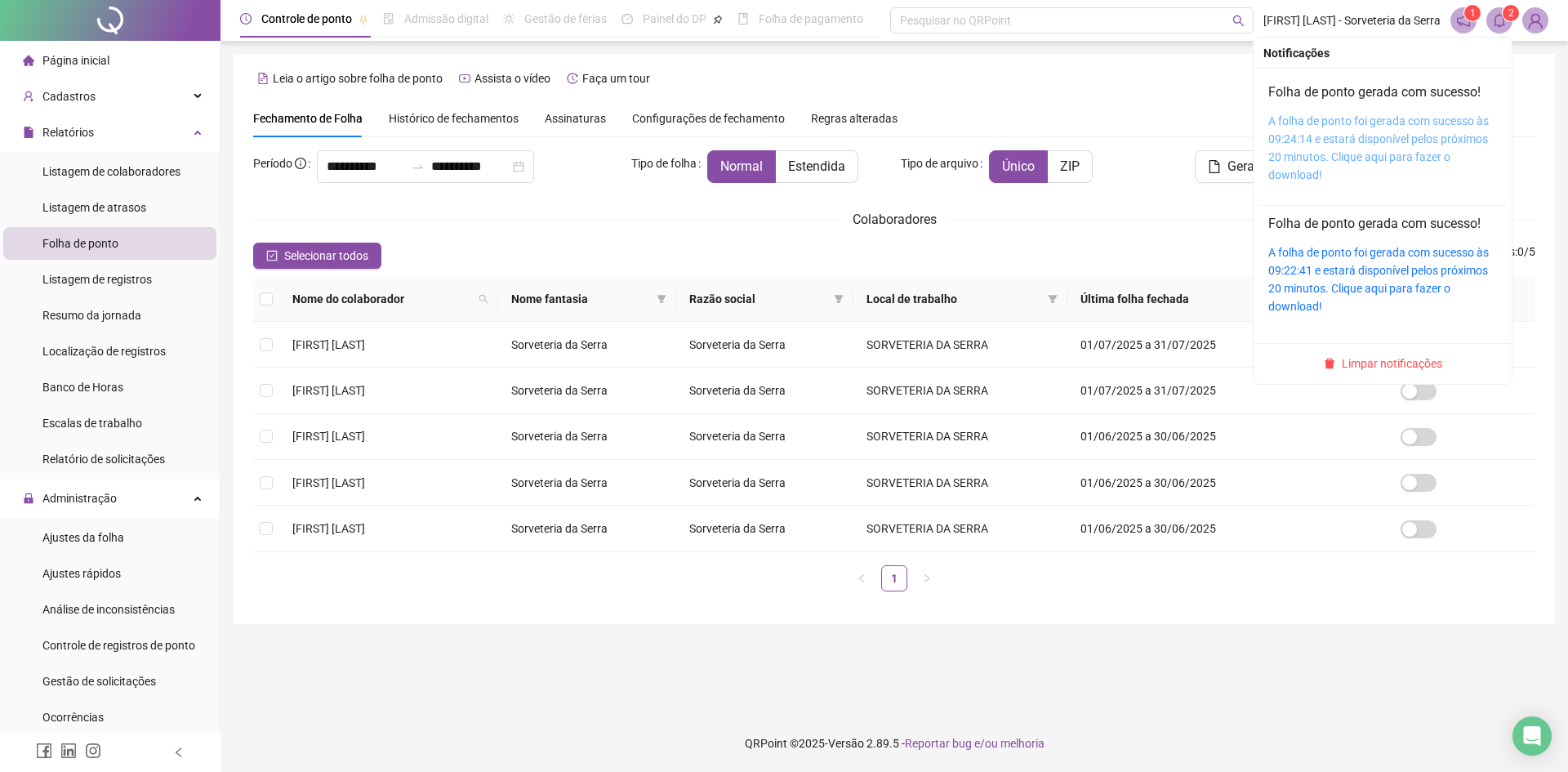 click on "A folha de ponto foi gerada com sucesso às 09:24:14 e estará disponível pelos próximos 20 minutos.
Clique aqui para fazer o download!" at bounding box center (1379, 148) 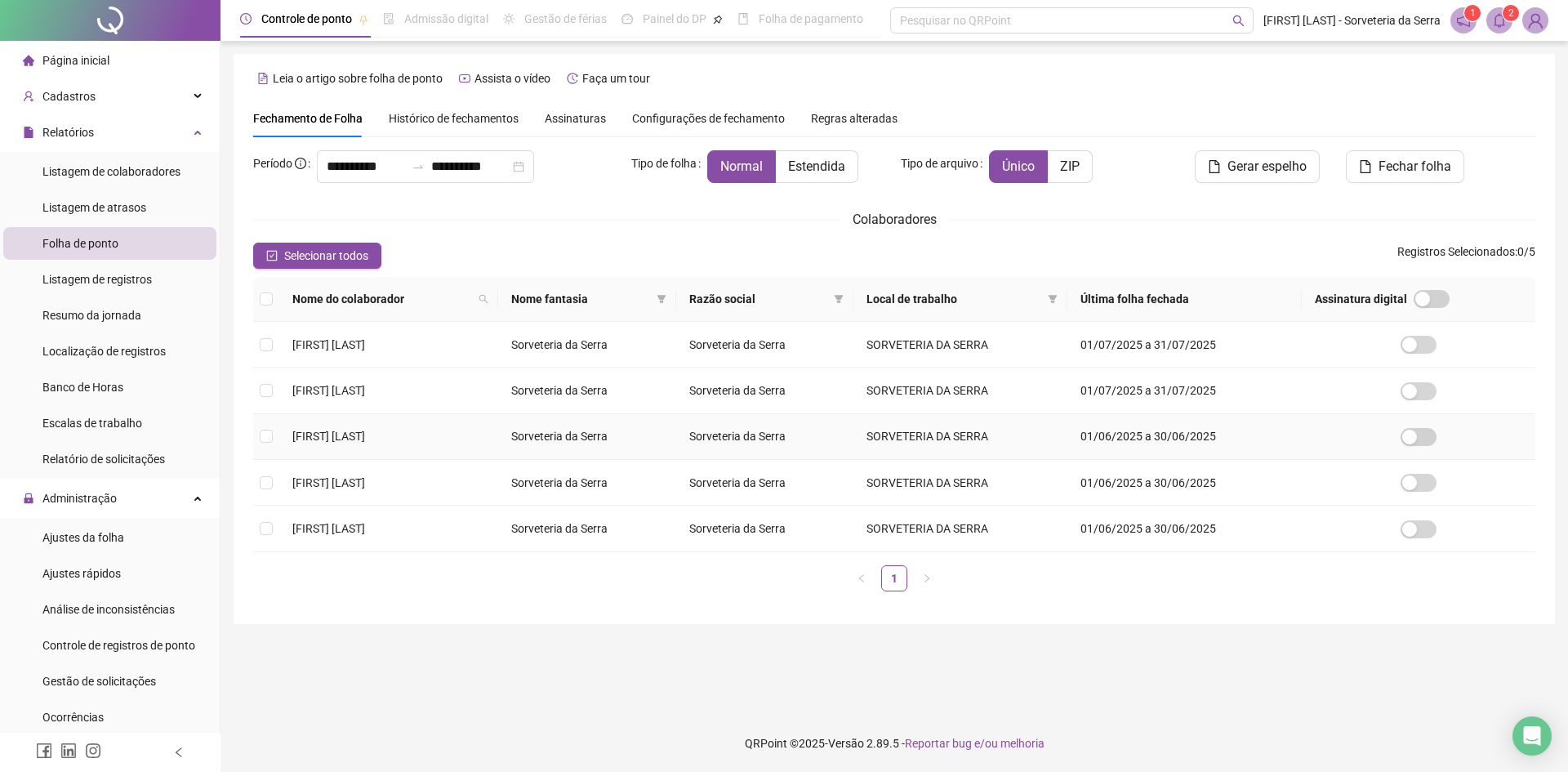 click at bounding box center (266, 437) 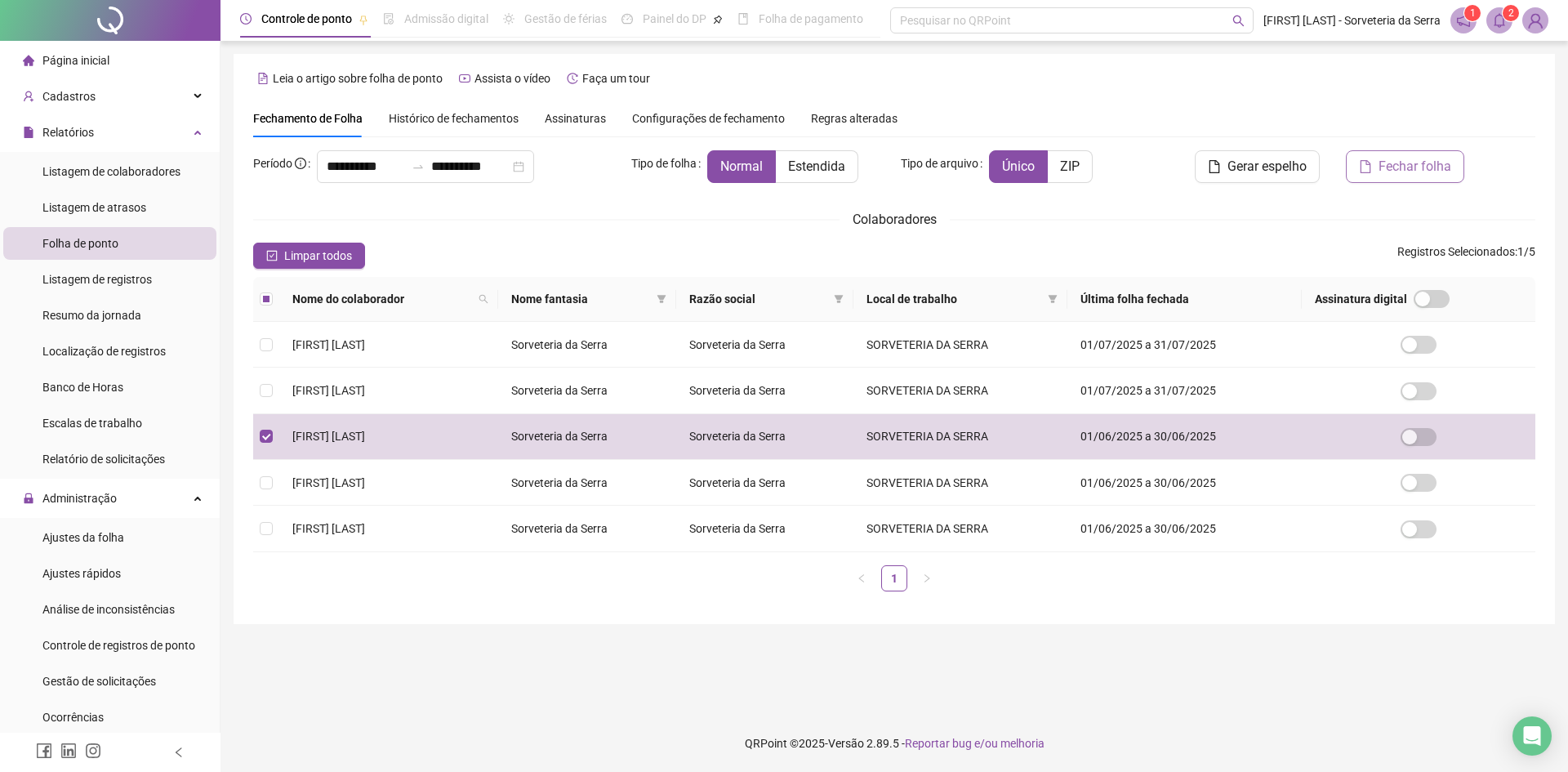 click on "Fechar folha" at bounding box center (1414, 167) 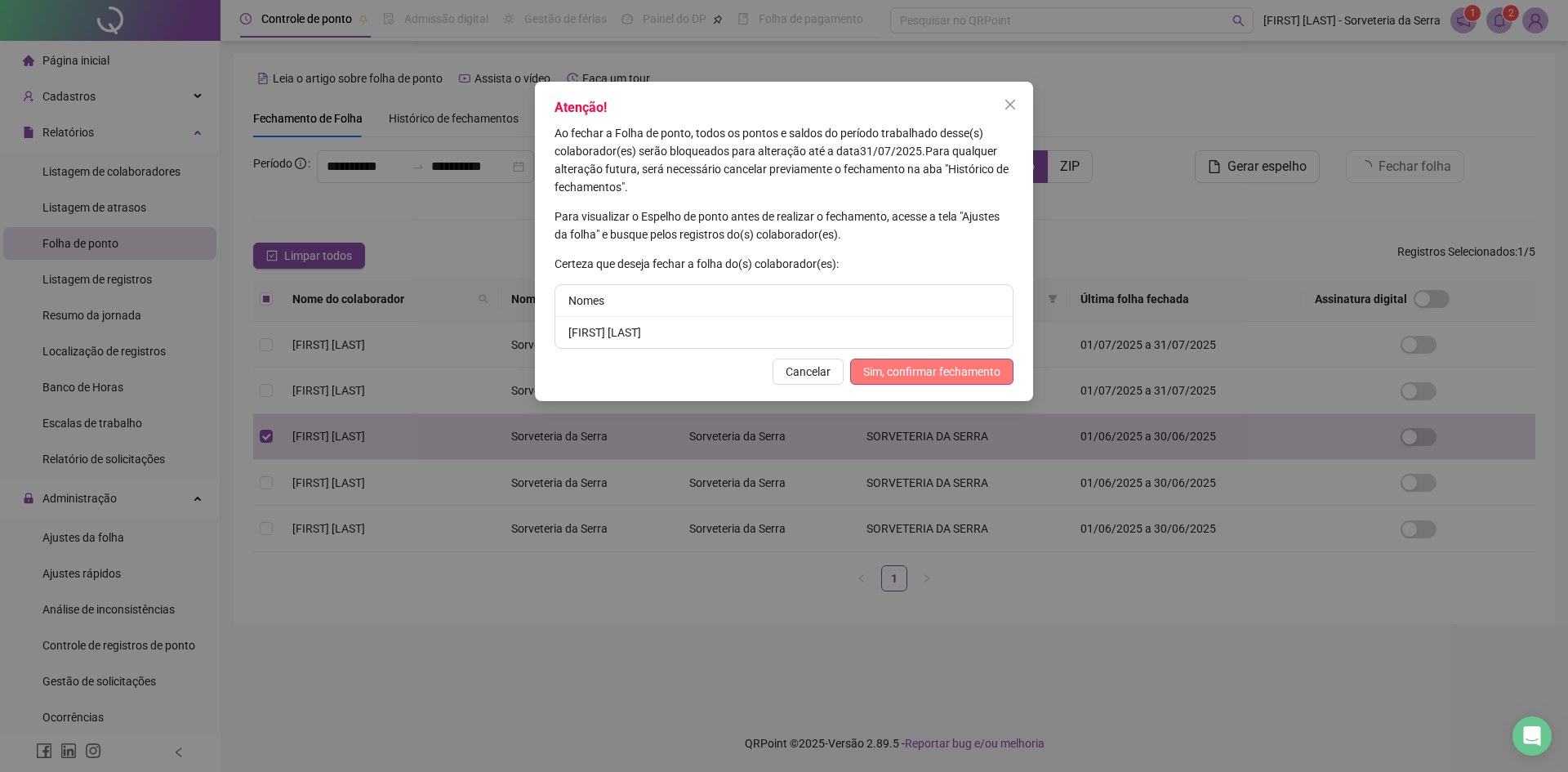 click on "Sim, confirmar fechamento" at bounding box center (932, 372) 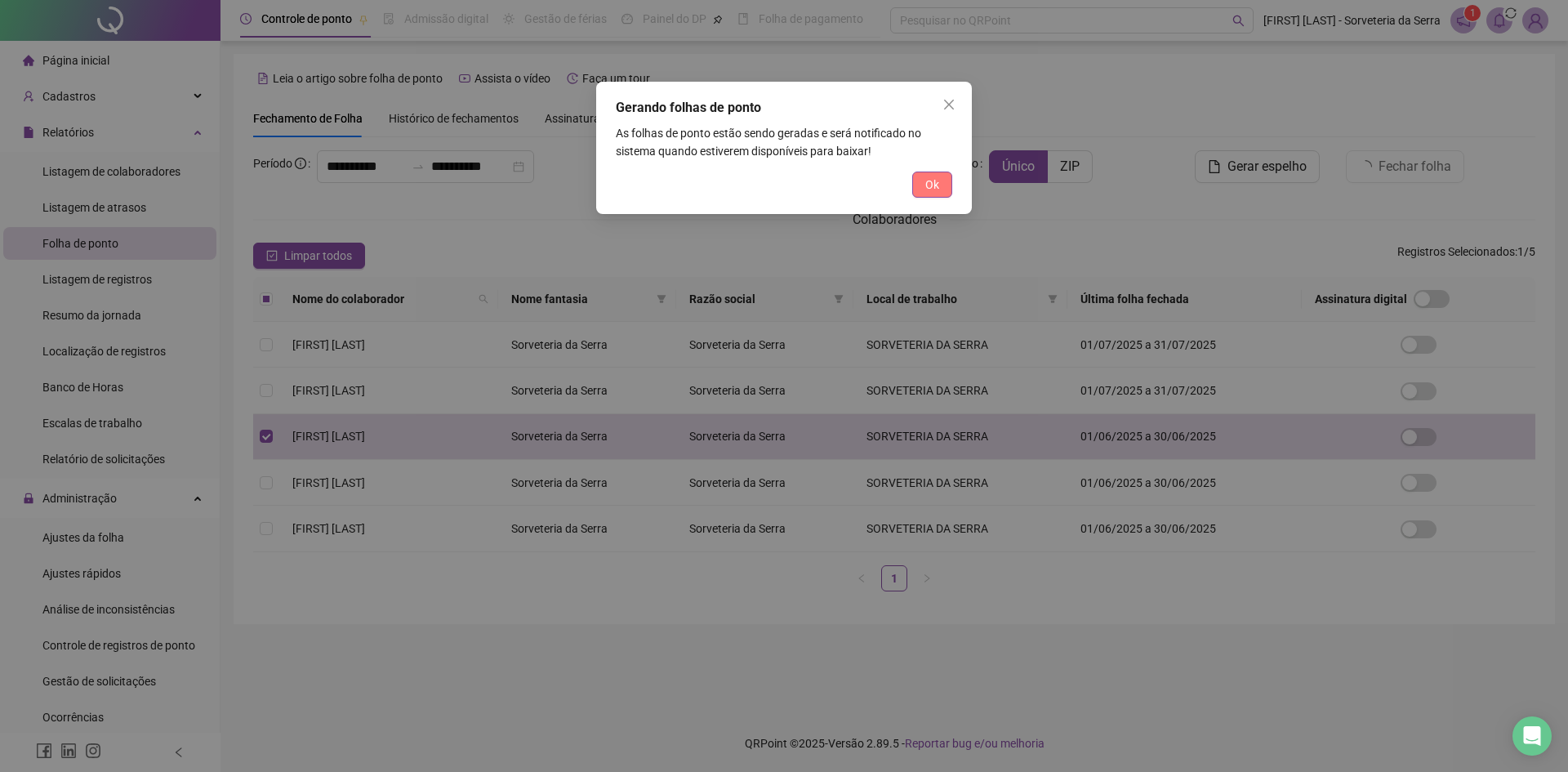 click on "Ok" at bounding box center [932, 185] 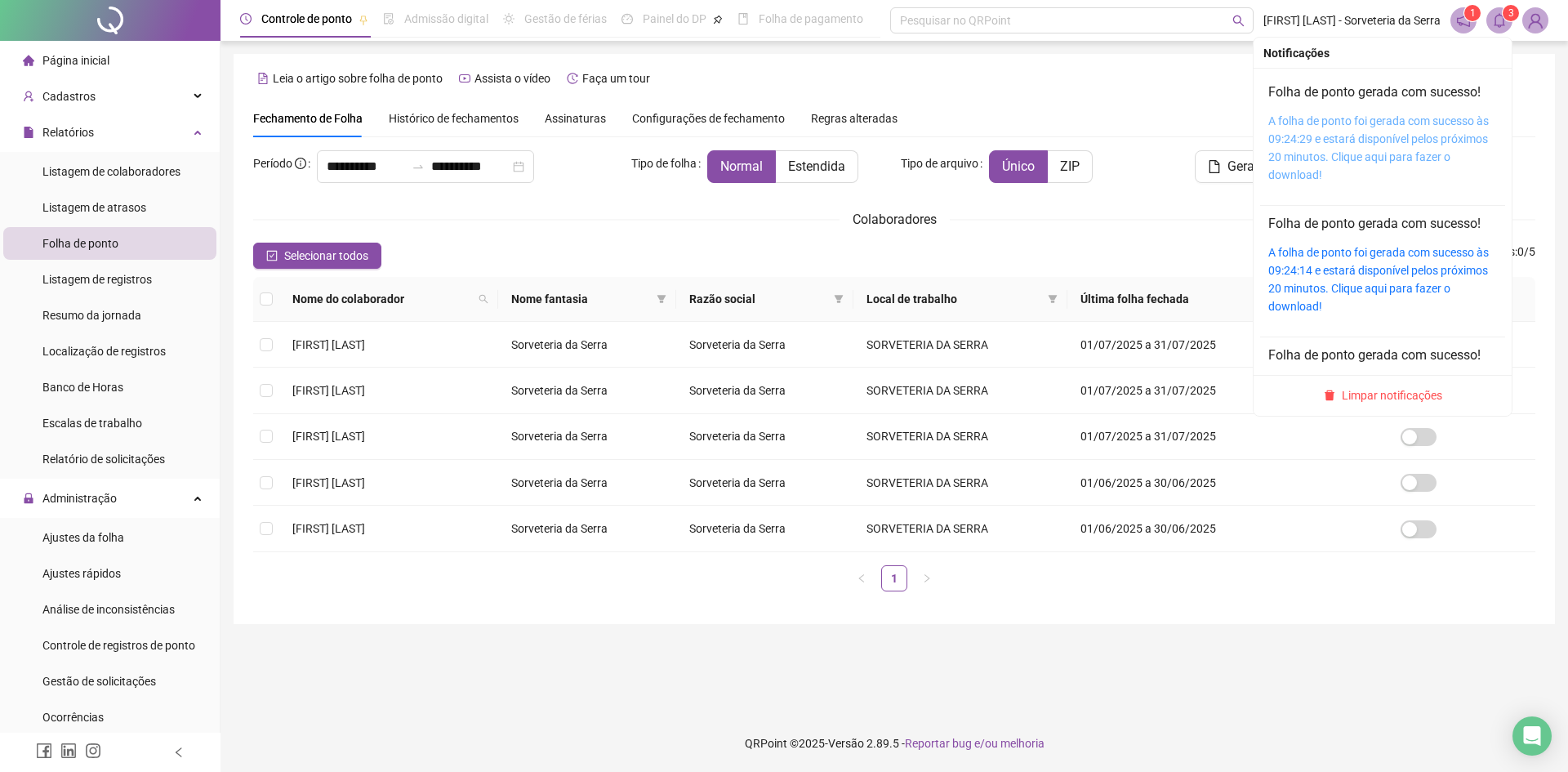 click on "A folha de ponto foi gerada com sucesso às 09:24:29 e estará disponível pelos próximos 20 minutos.
Clique aqui para fazer o download!" at bounding box center (1379, 148) 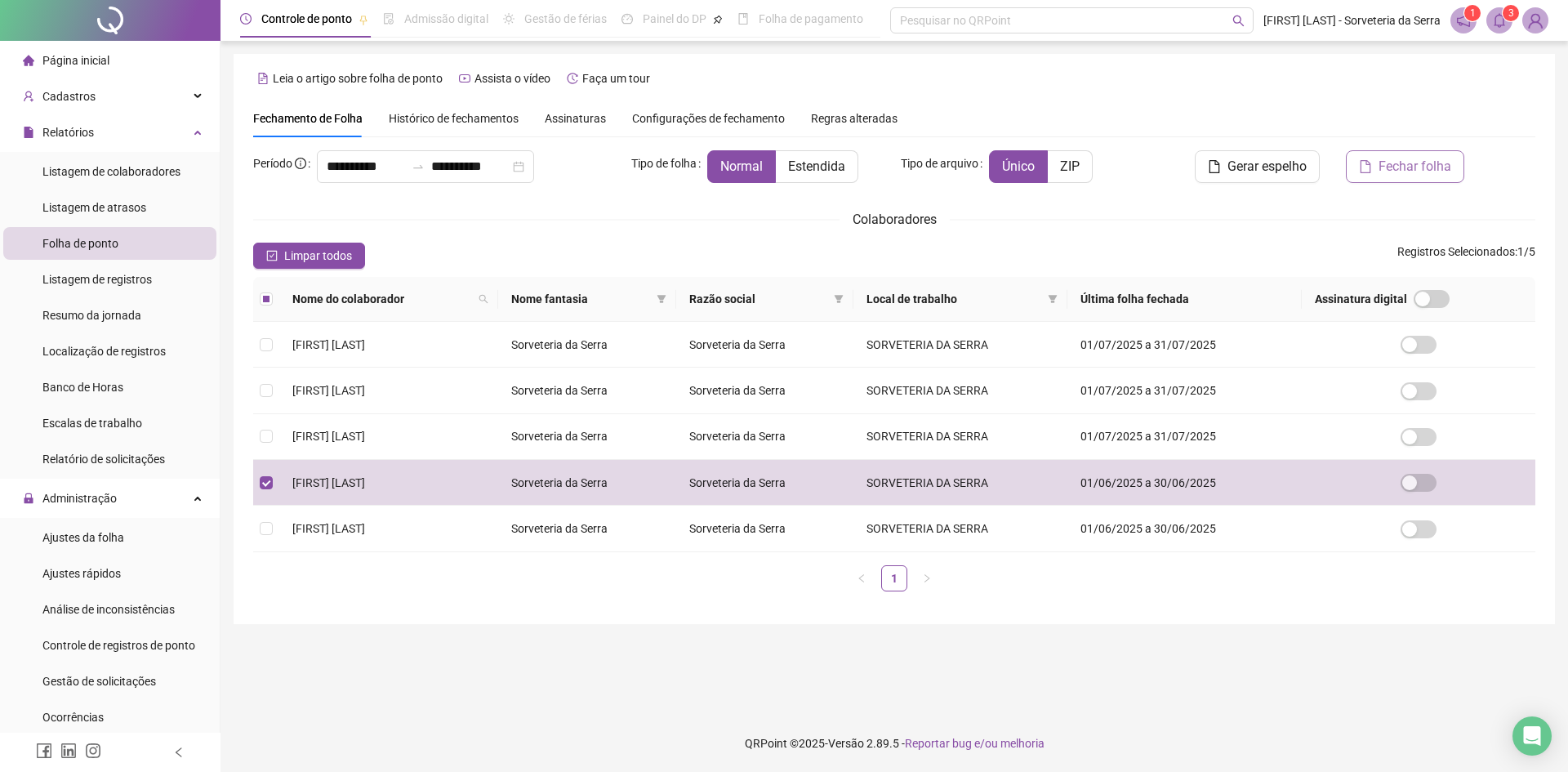 click on "Fechar folha" at bounding box center [1414, 167] 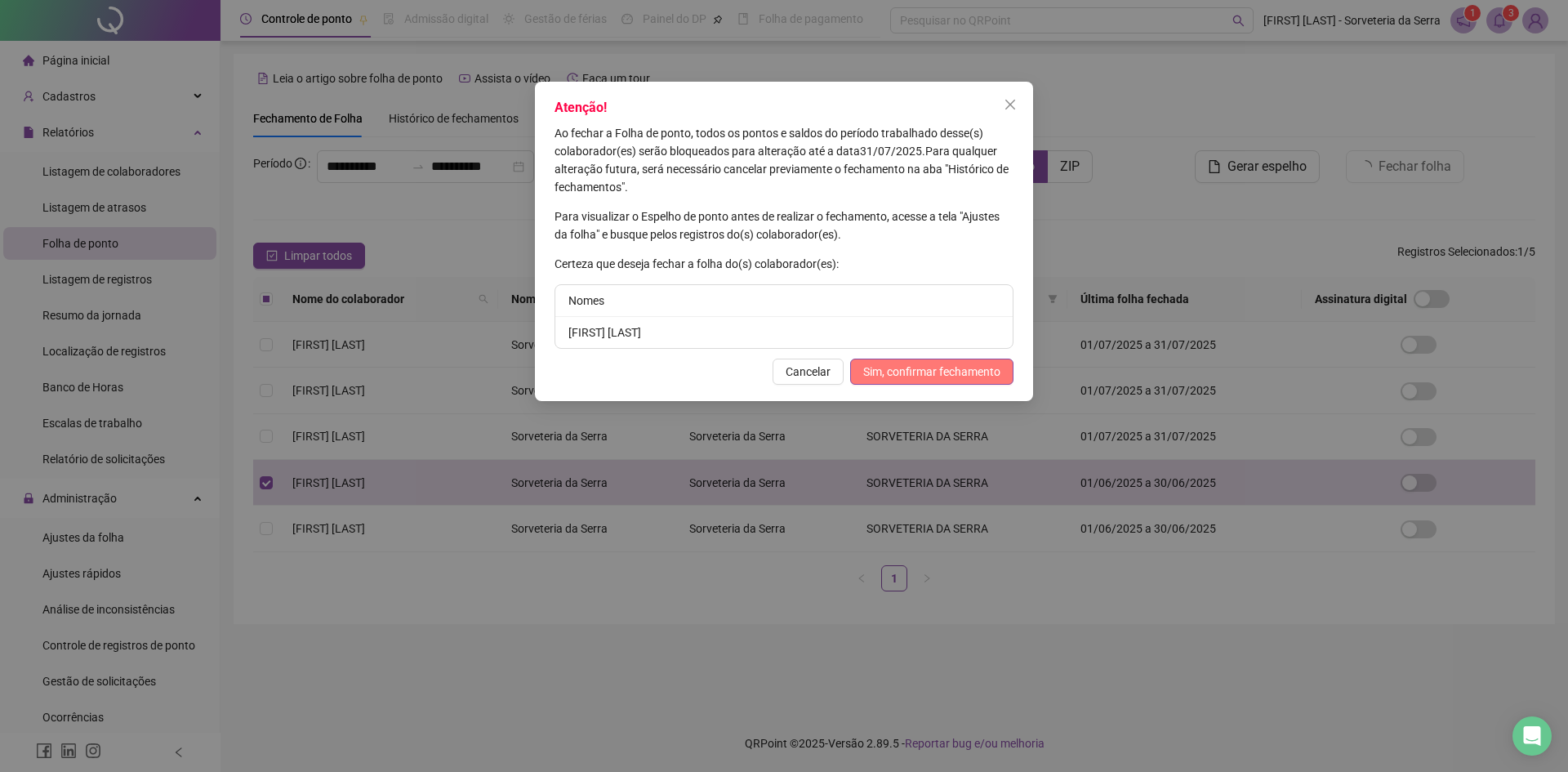 click on "Sim, confirmar fechamento" at bounding box center [932, 372] 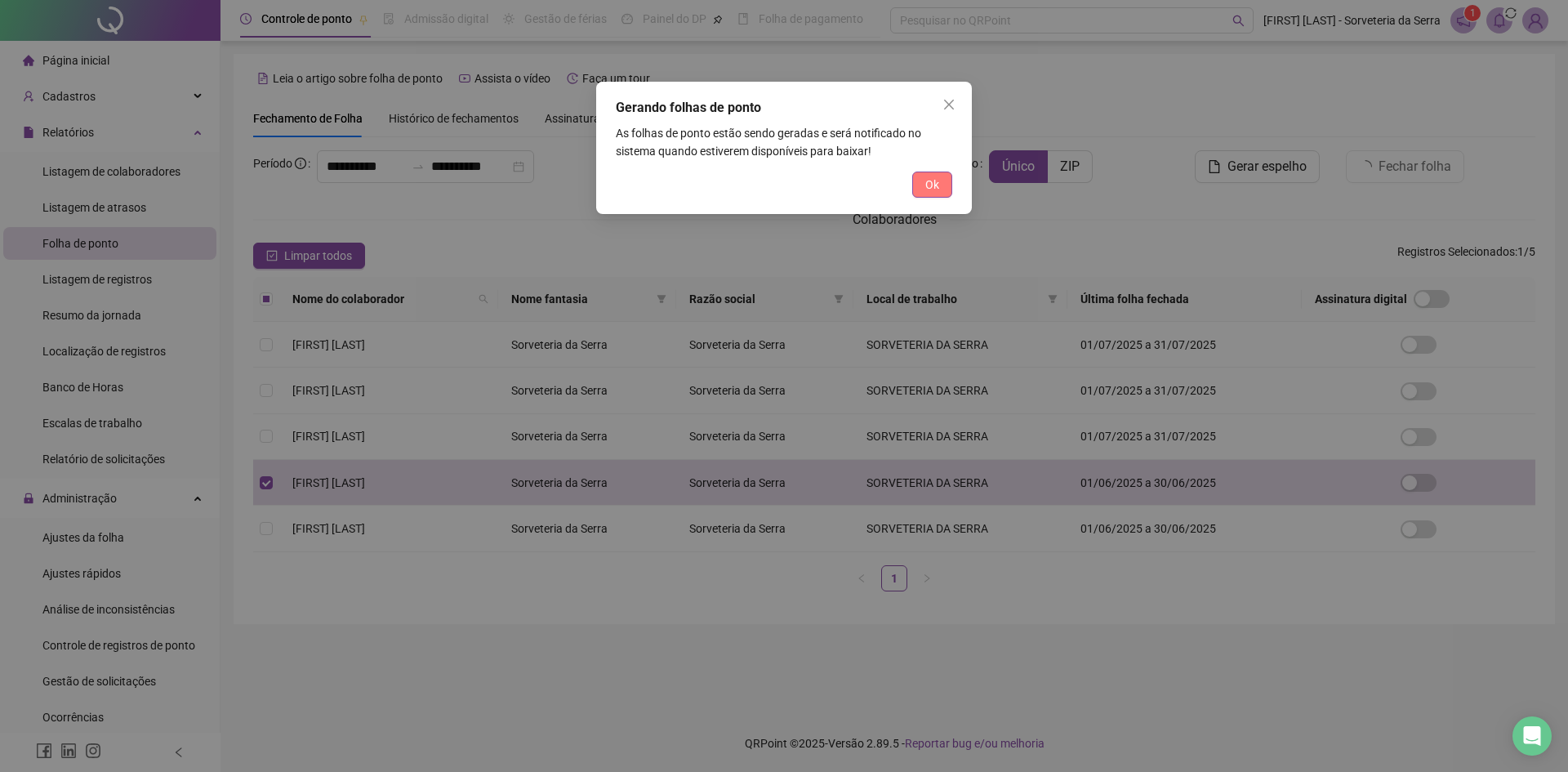 click on "Ok" at bounding box center [932, 185] 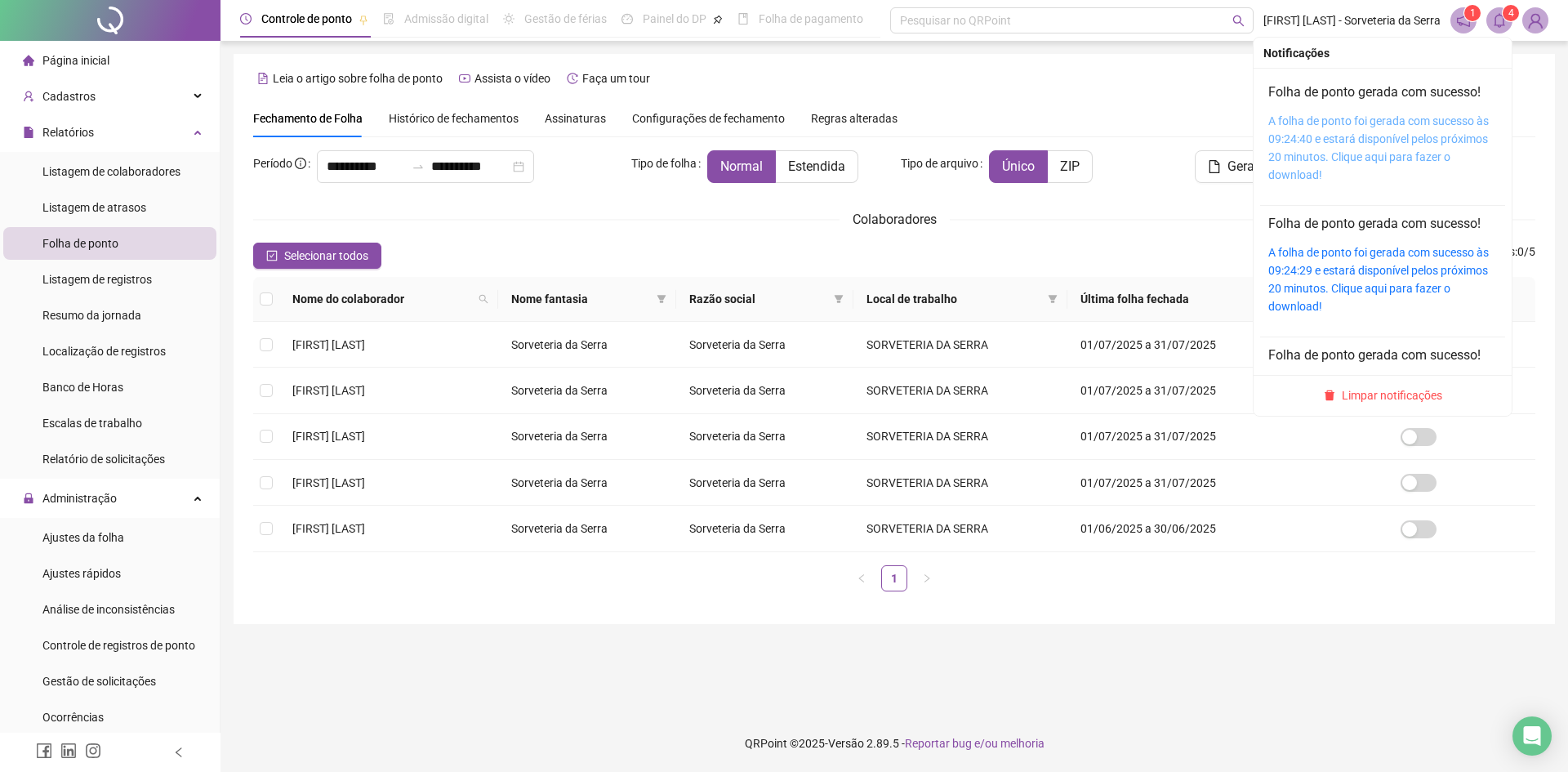 click on "A folha de ponto foi gerada com sucesso às 09:24:40 e estará disponível pelos próximos 20 minutos.
Clique aqui para fazer o download!" at bounding box center [1379, 148] 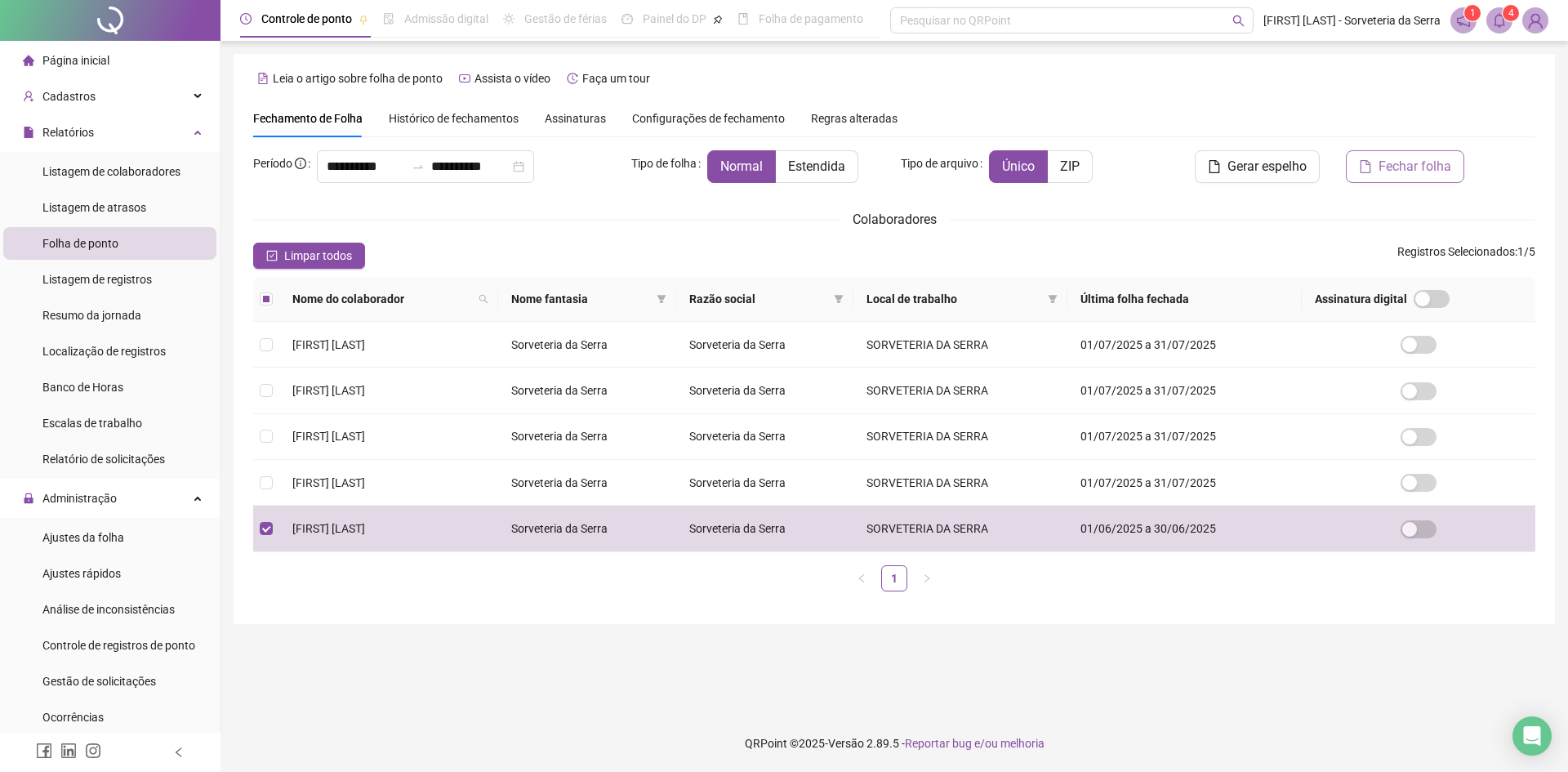 click on "Fechar folha" at bounding box center [1414, 167] 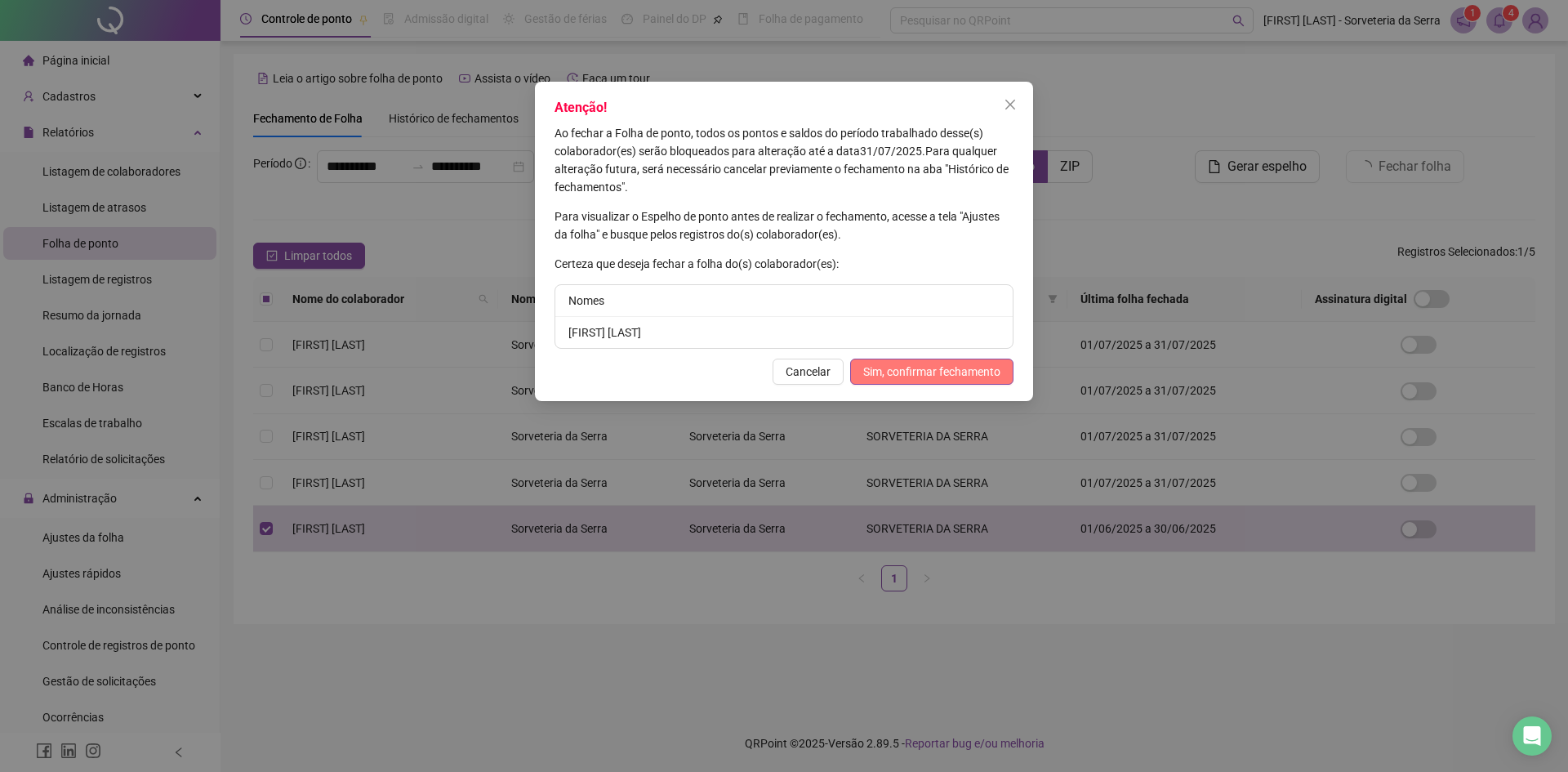 click on "Sim, confirmar fechamento" at bounding box center [932, 372] 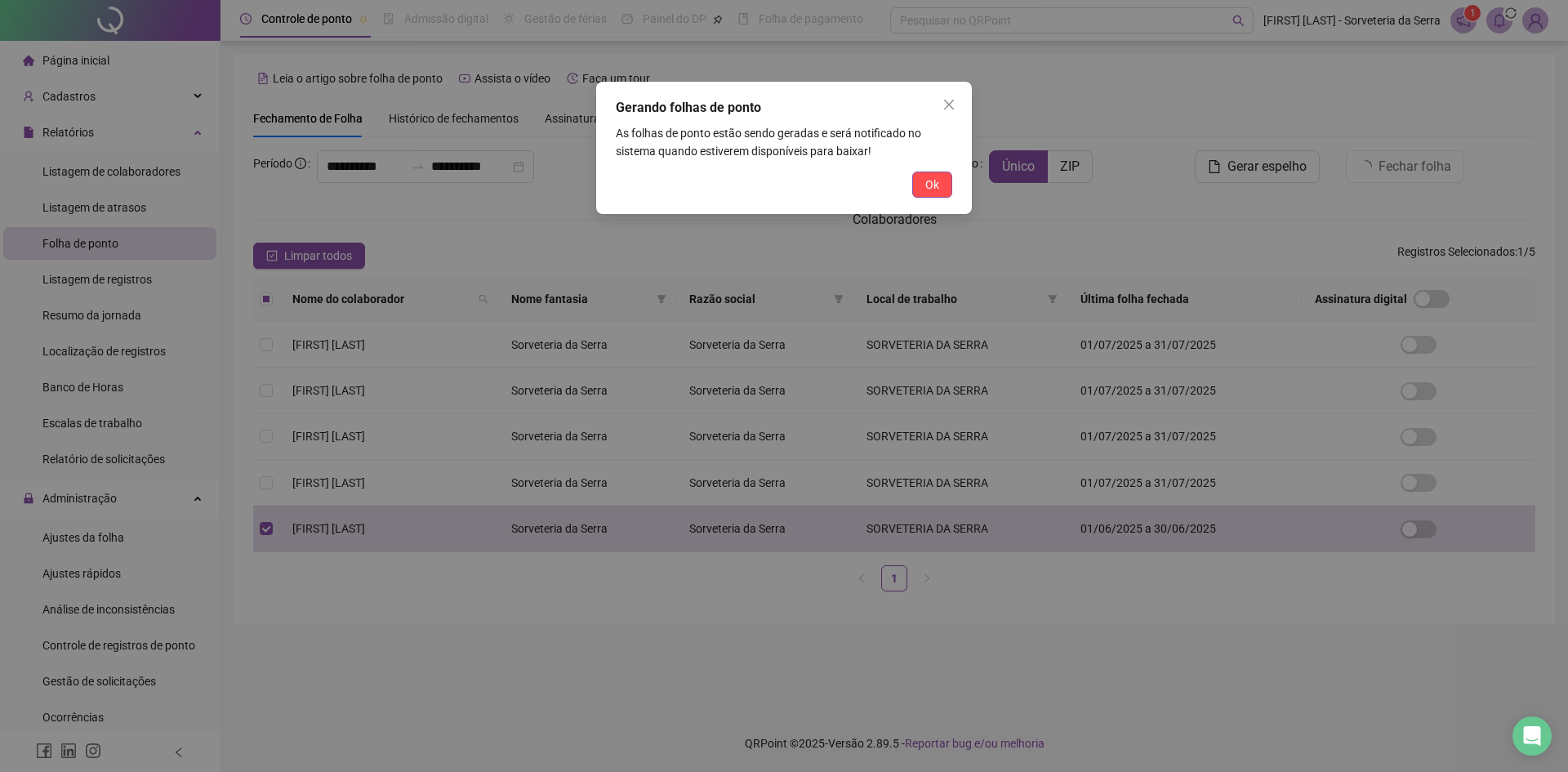 click on "Ok" at bounding box center (932, 185) 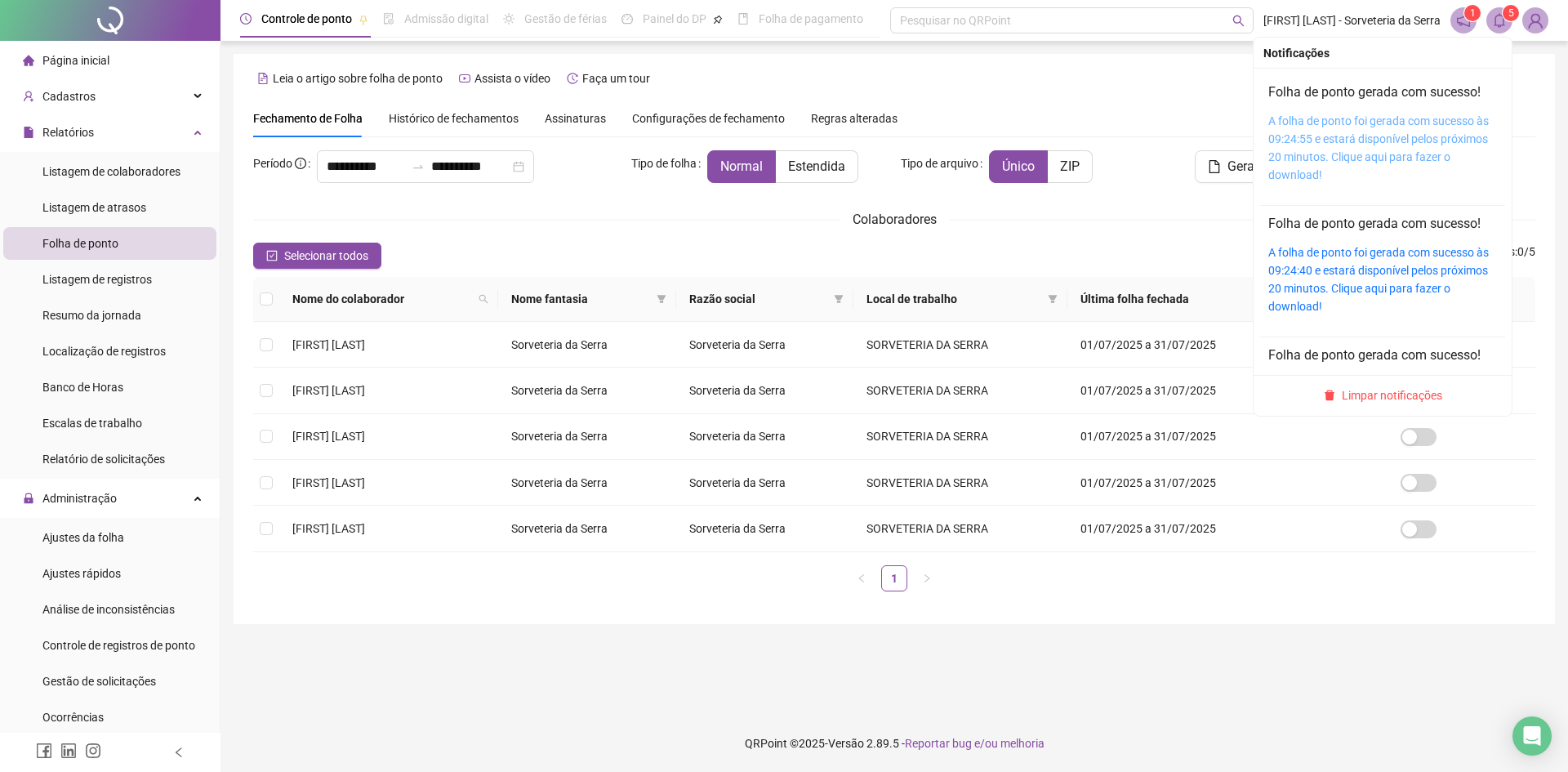 click on "A folha de ponto foi gerada com sucesso às 09:24:55 e estará disponível pelos próximos 20 minutos.
Clique aqui para fazer o download!" at bounding box center (1379, 148) 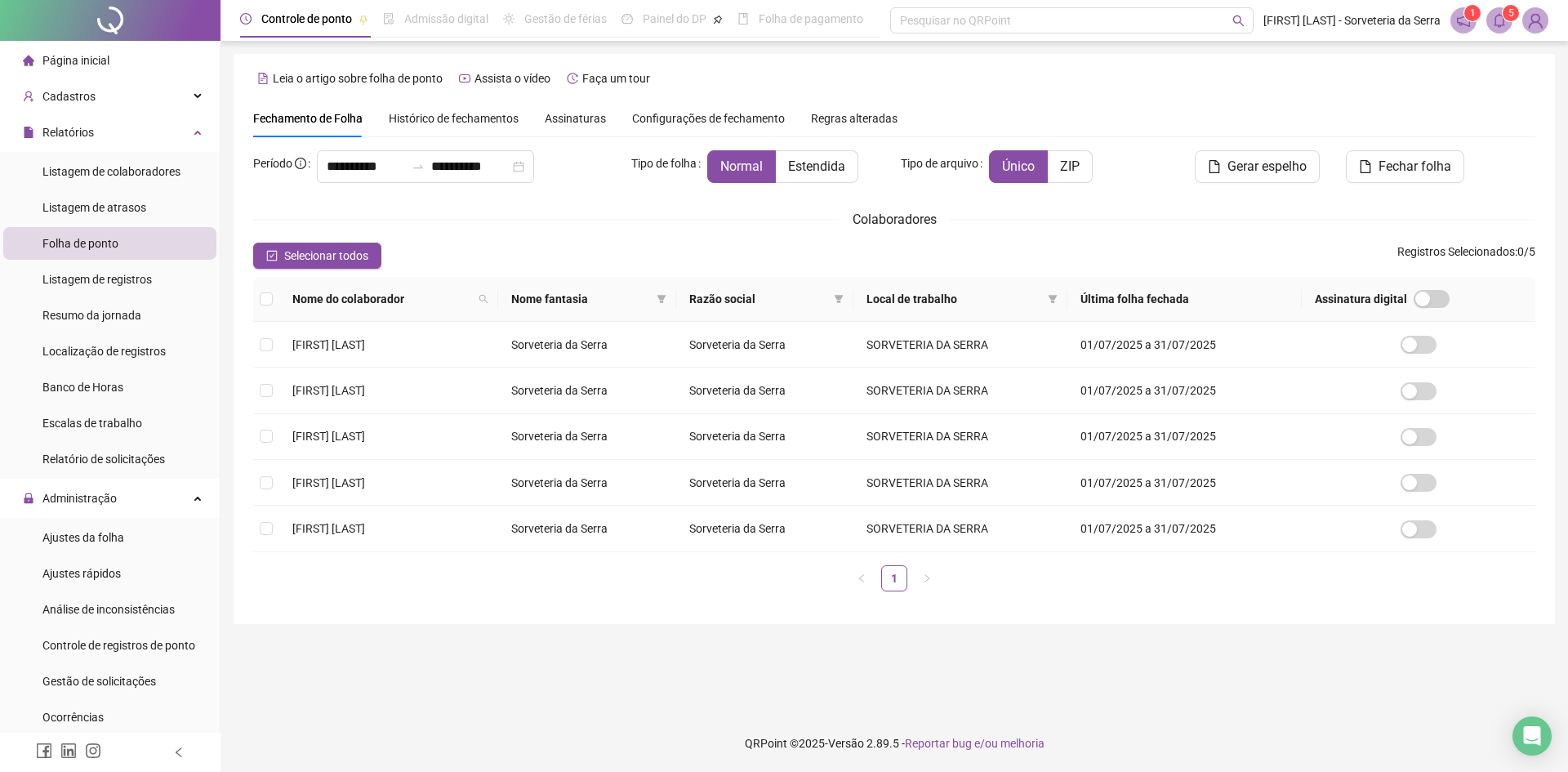 click on "**********" at bounding box center (894, 377) 